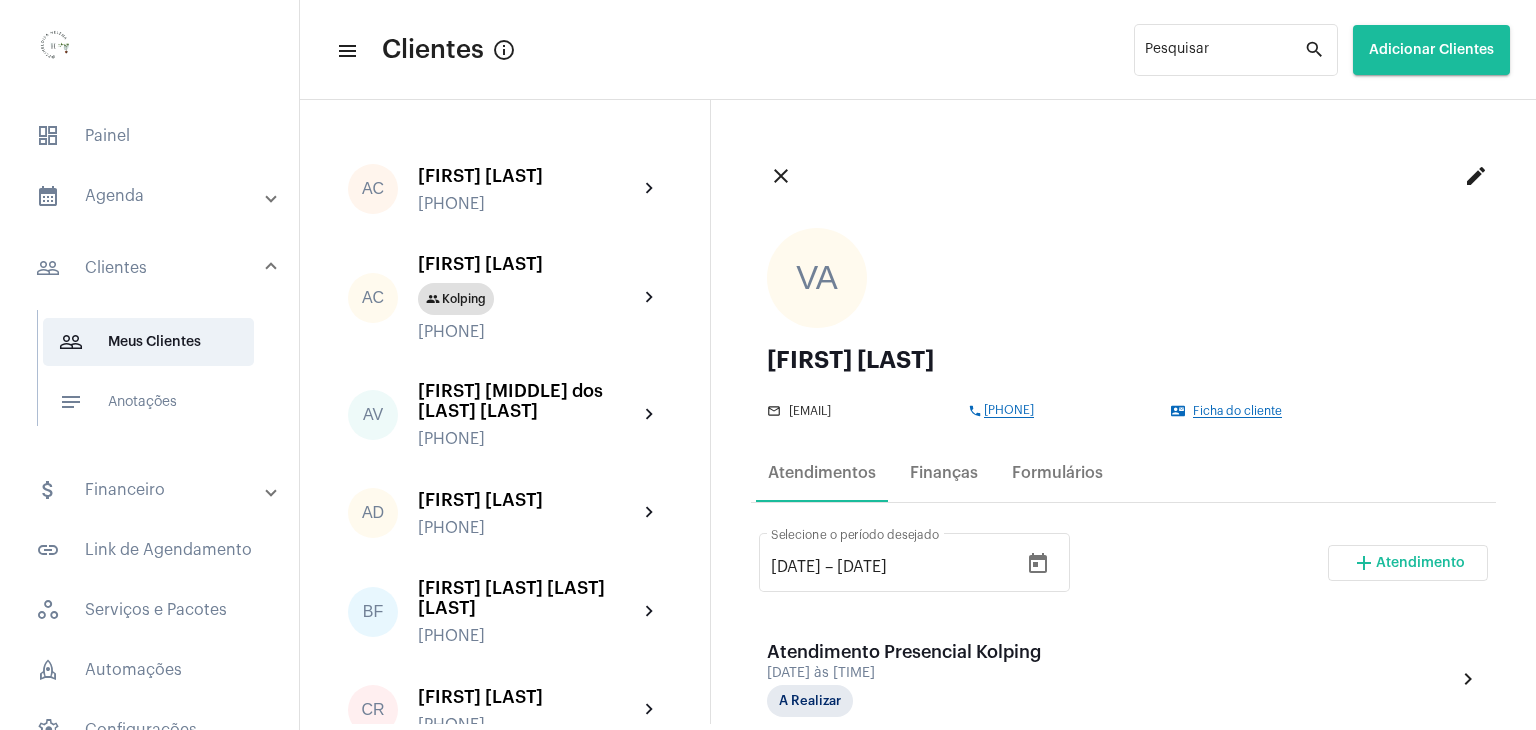 scroll, scrollTop: 0, scrollLeft: 0, axis: both 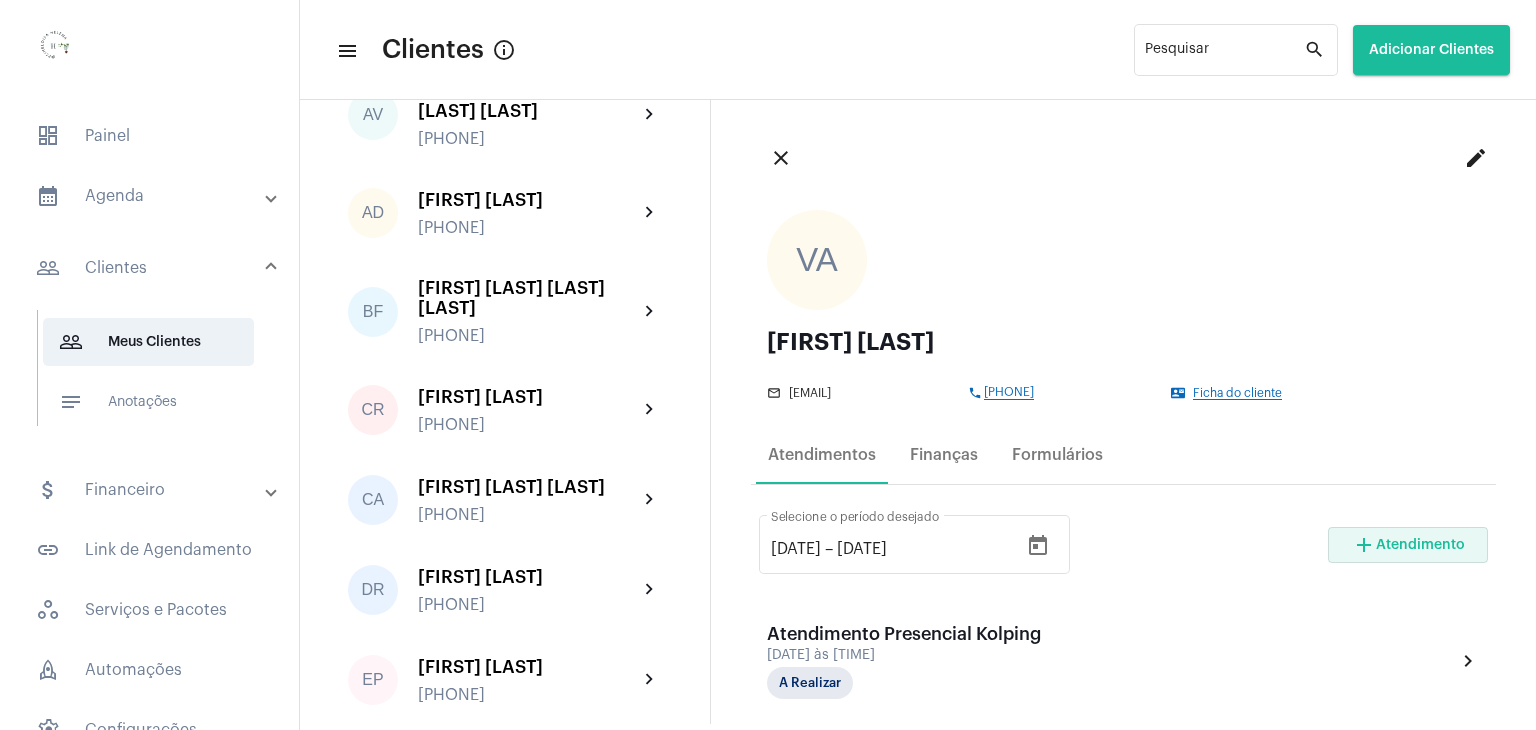 click on "Atendimento" at bounding box center (1420, 545) 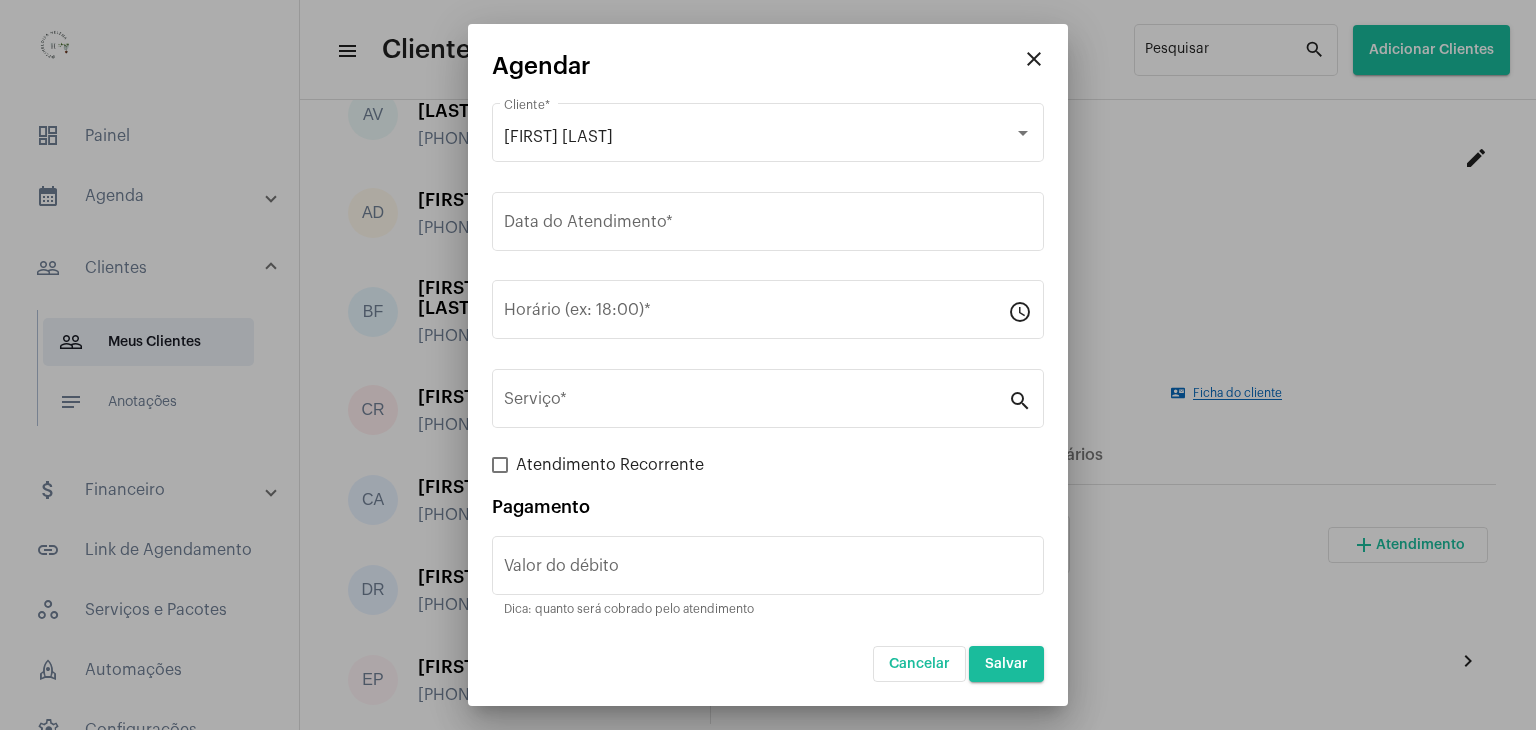 click on "close" at bounding box center [1034, 59] 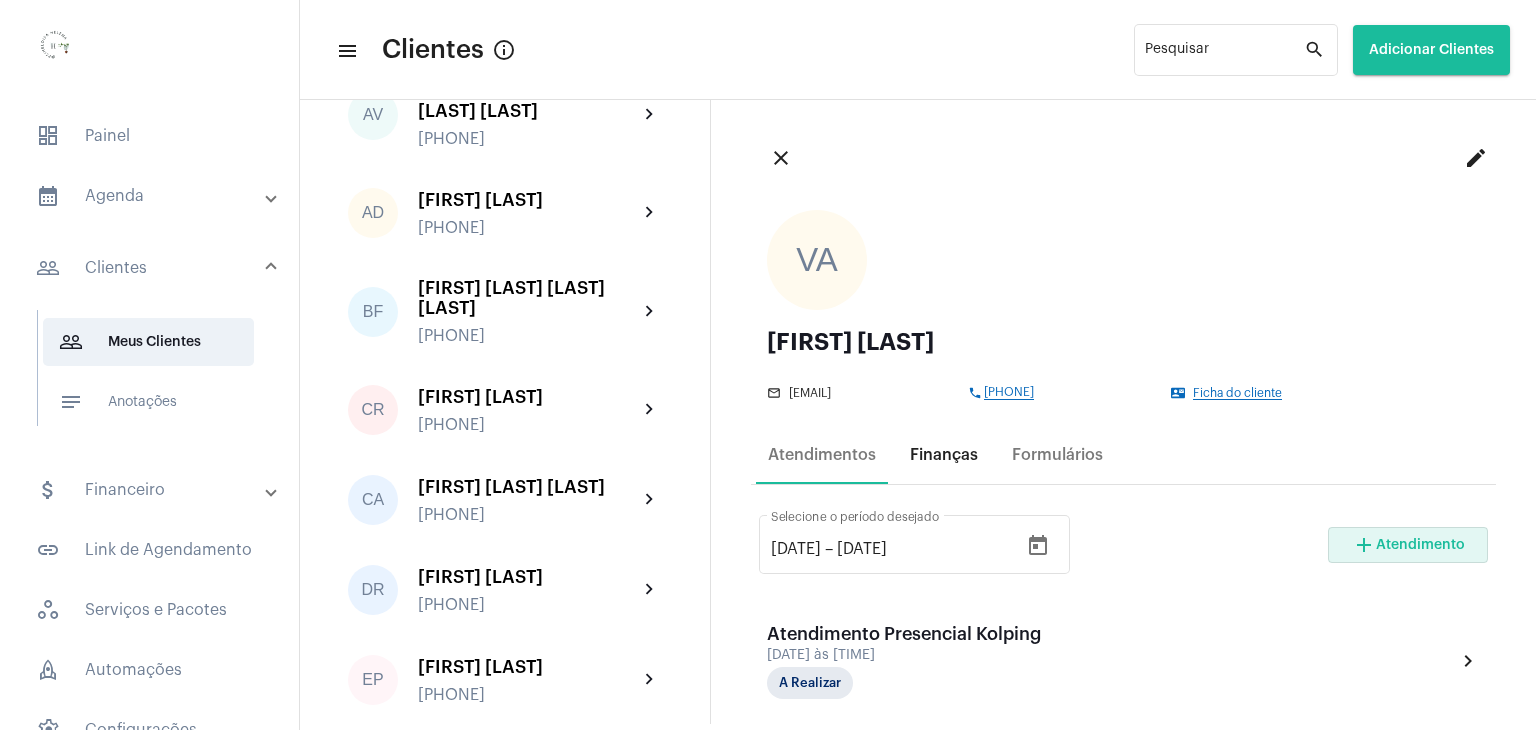 click on "Finanças" at bounding box center [944, 455] 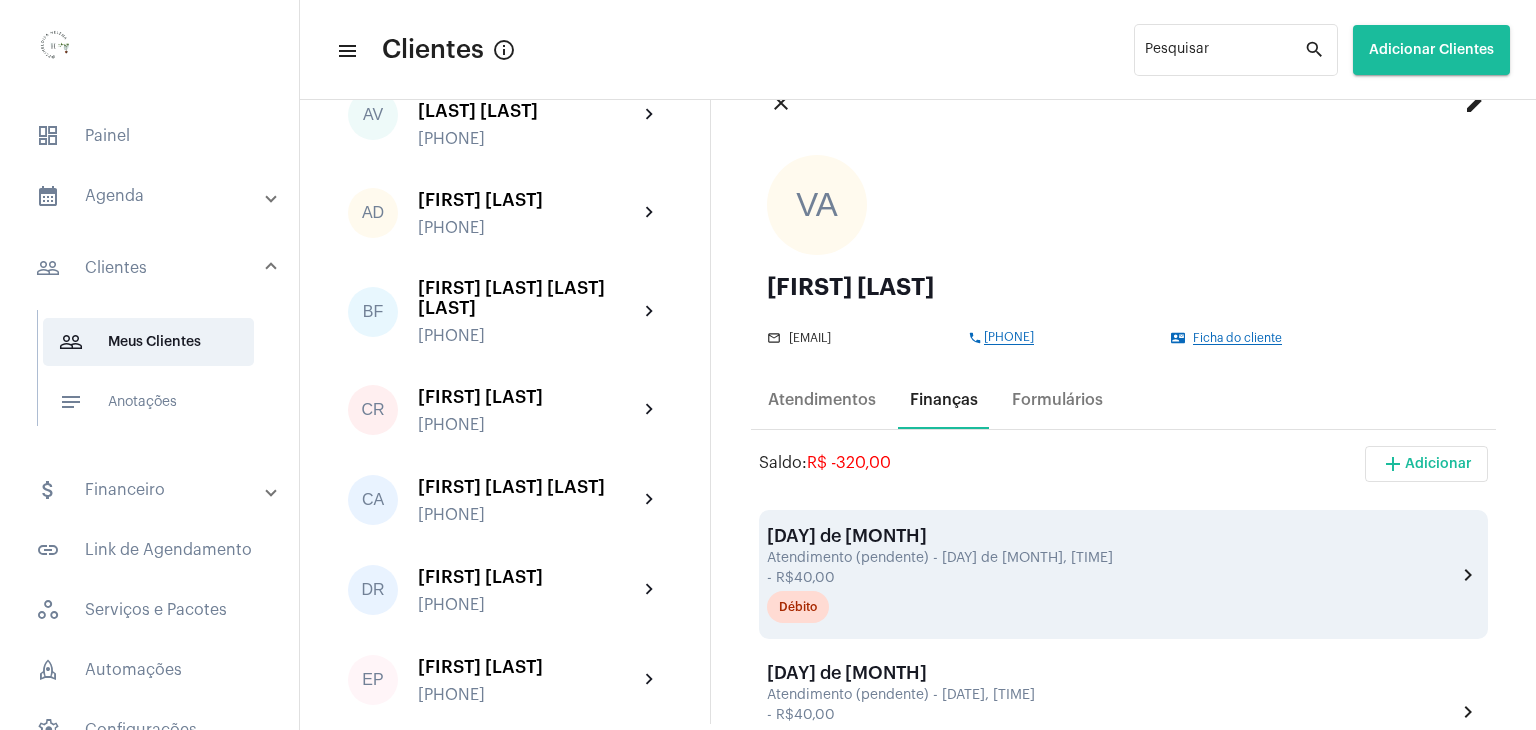 scroll, scrollTop: 100, scrollLeft: 0, axis: vertical 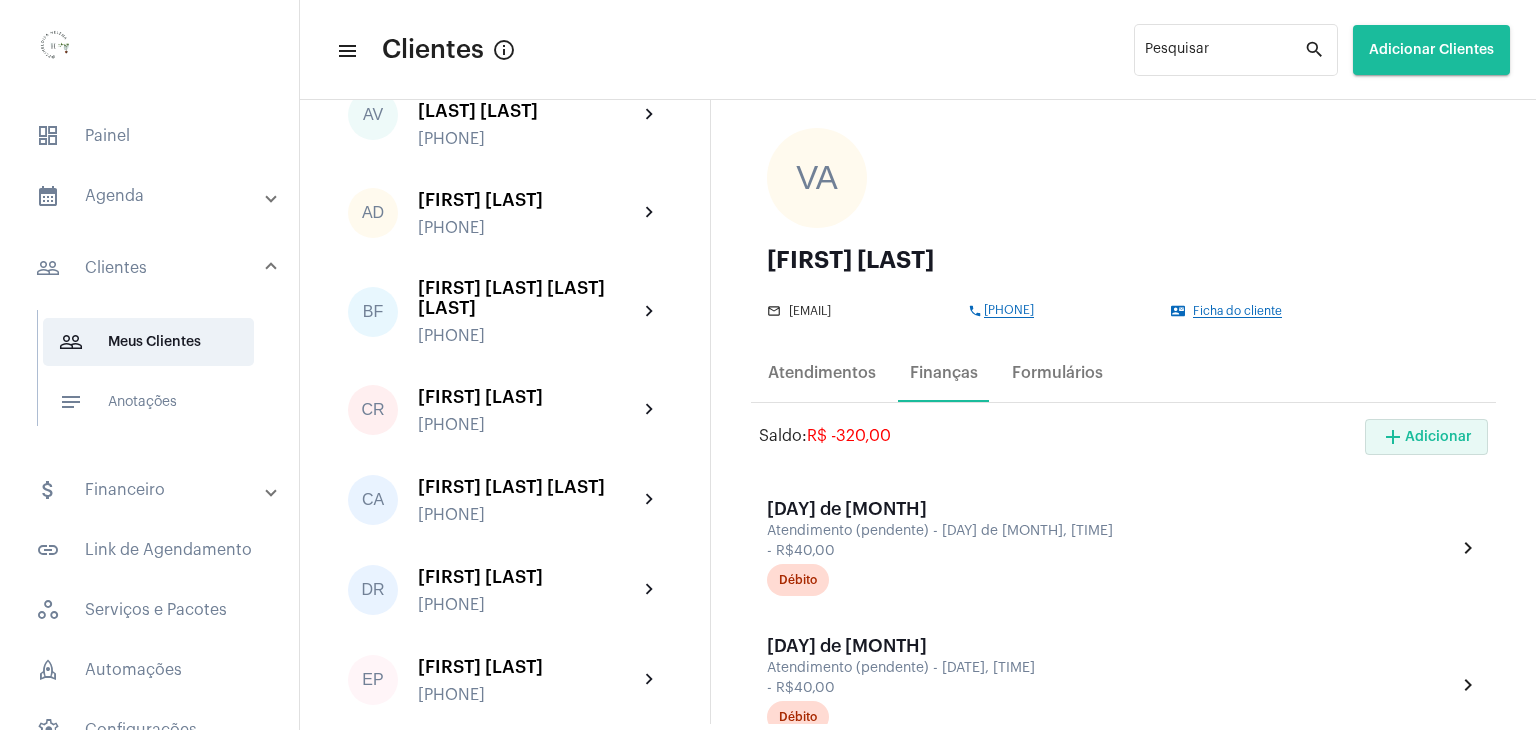 click on "add  Adicionar" at bounding box center [1426, 437] 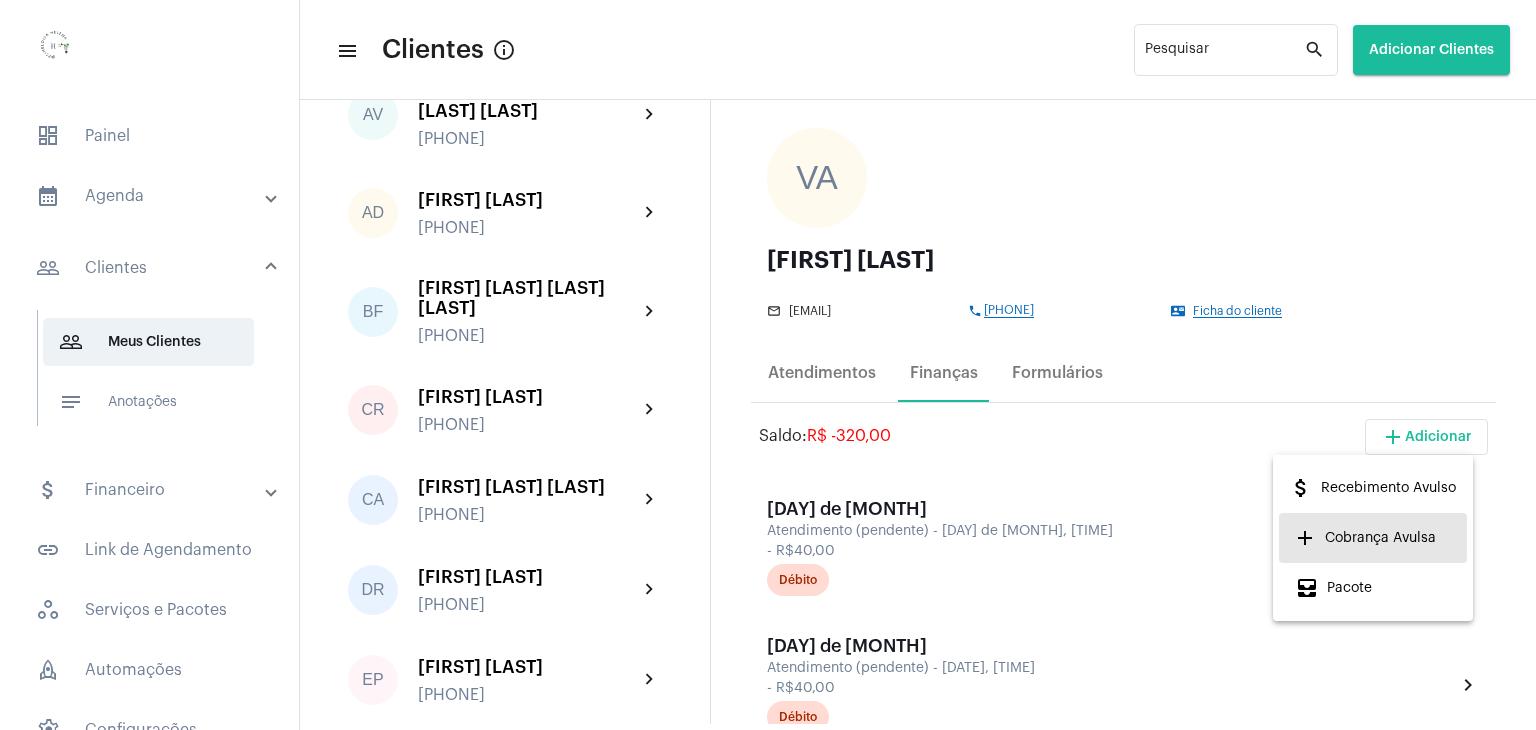 click on "add Cobrança Avulsa" at bounding box center [1365, 538] 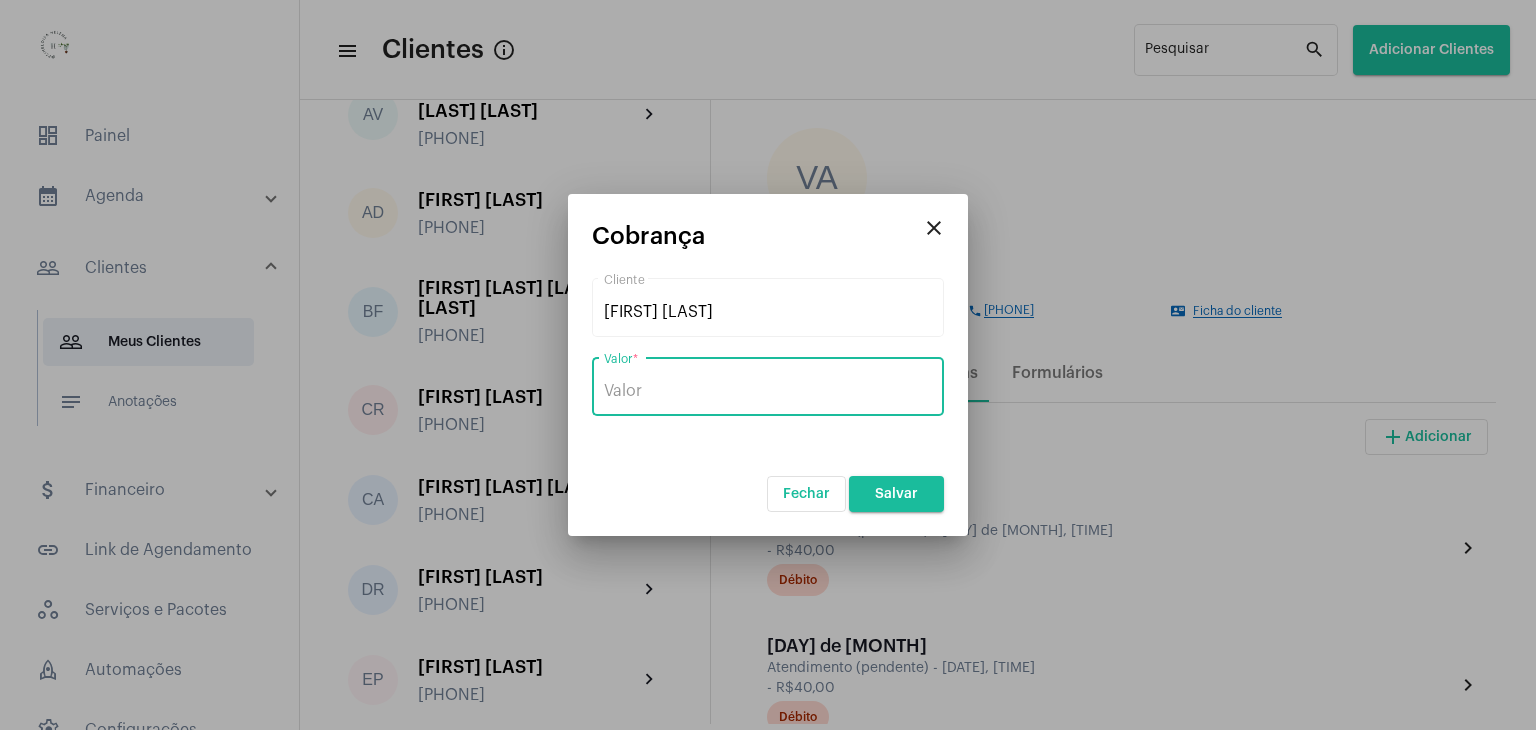 click on "Valor  *" at bounding box center [768, 391] 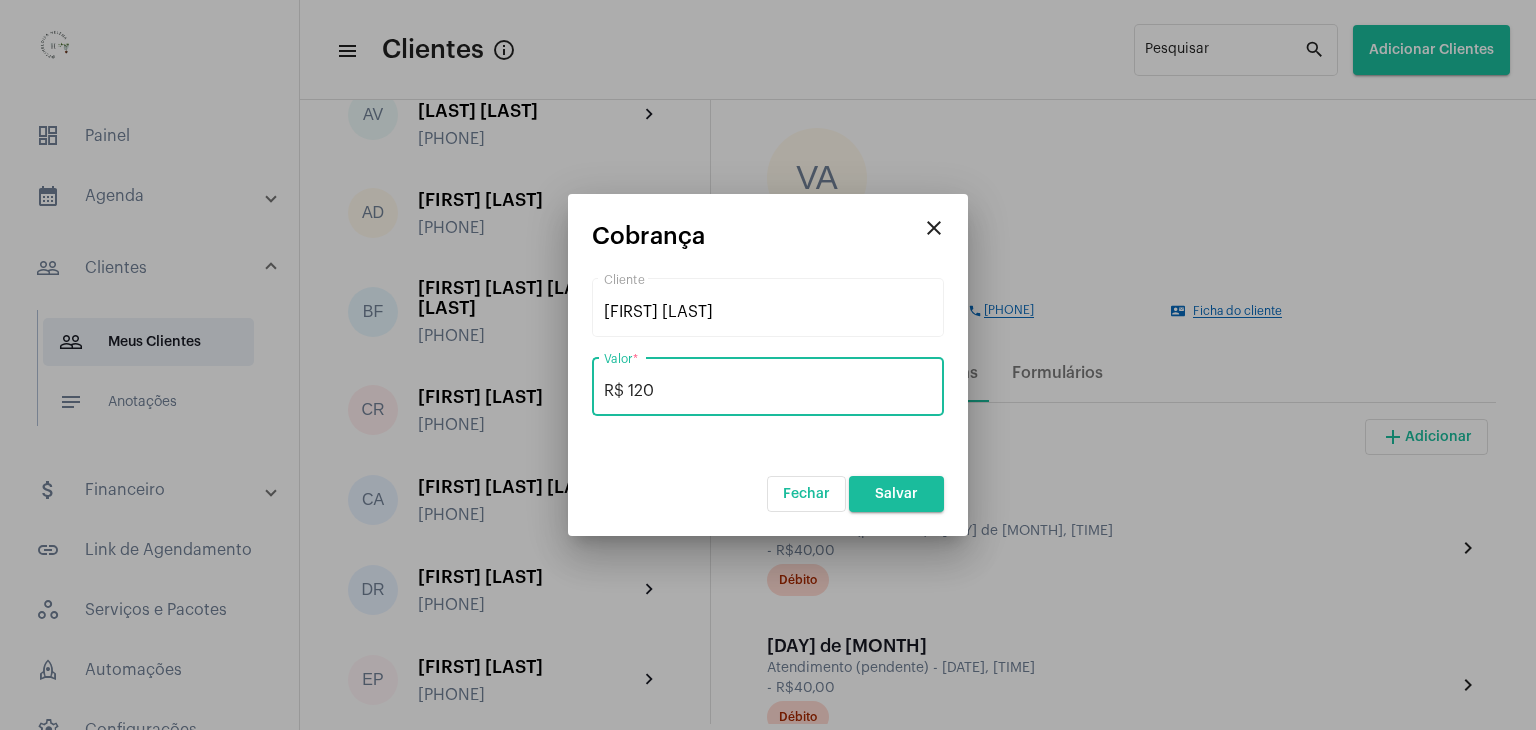 type on "R$ 120" 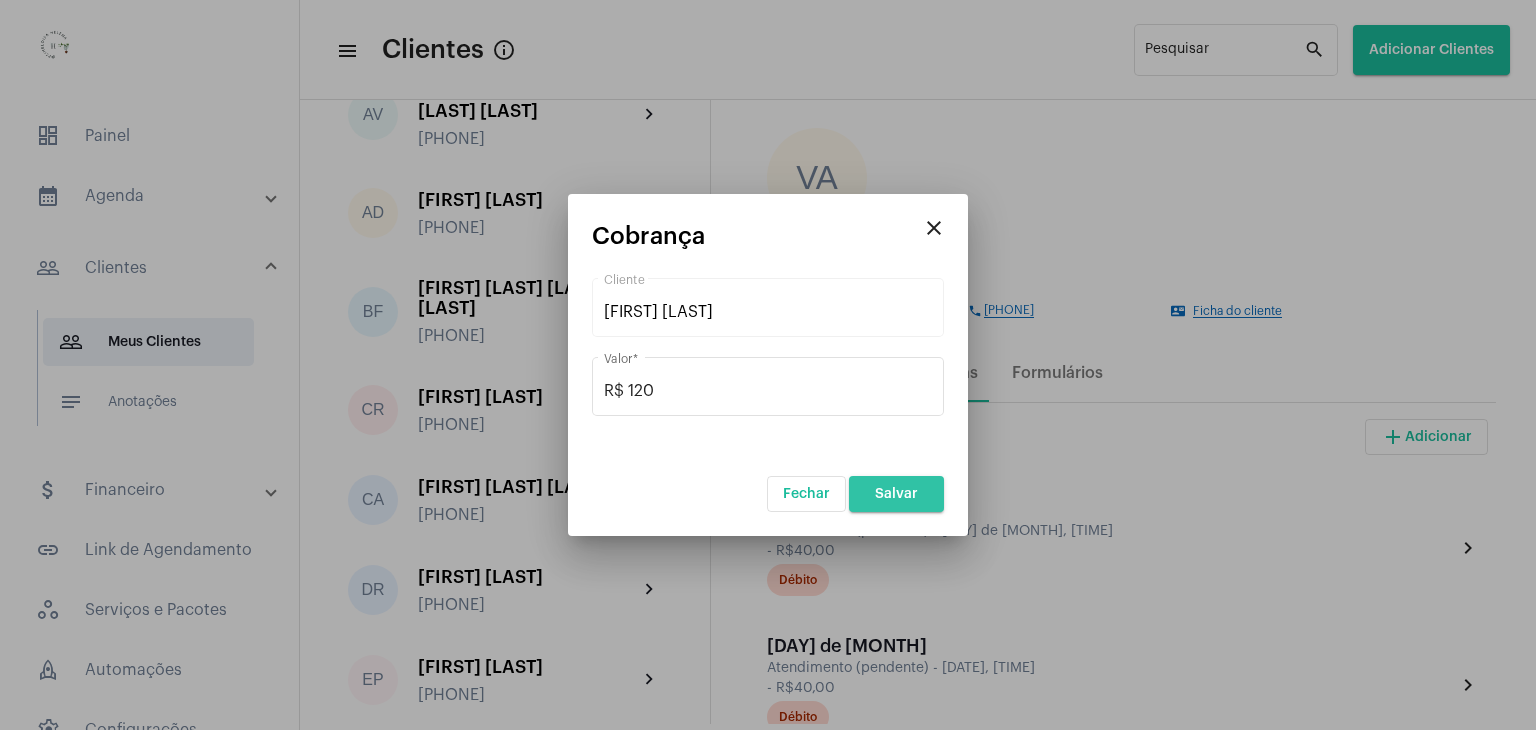 click on "Salvar" at bounding box center [896, 494] 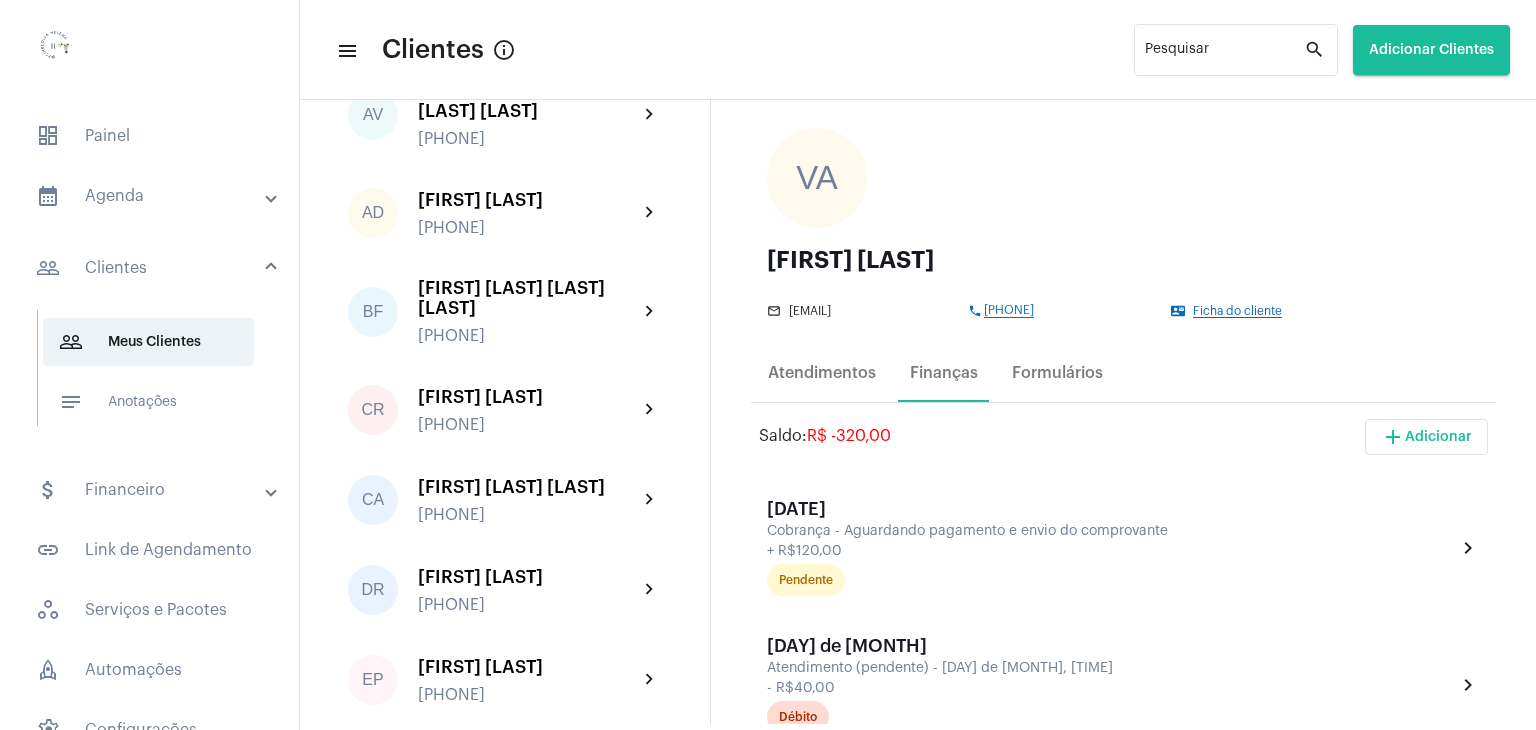 drag, startPoint x: 247, startPoint y: 776, endPoint x: 708, endPoint y: 473, distance: 551.66113 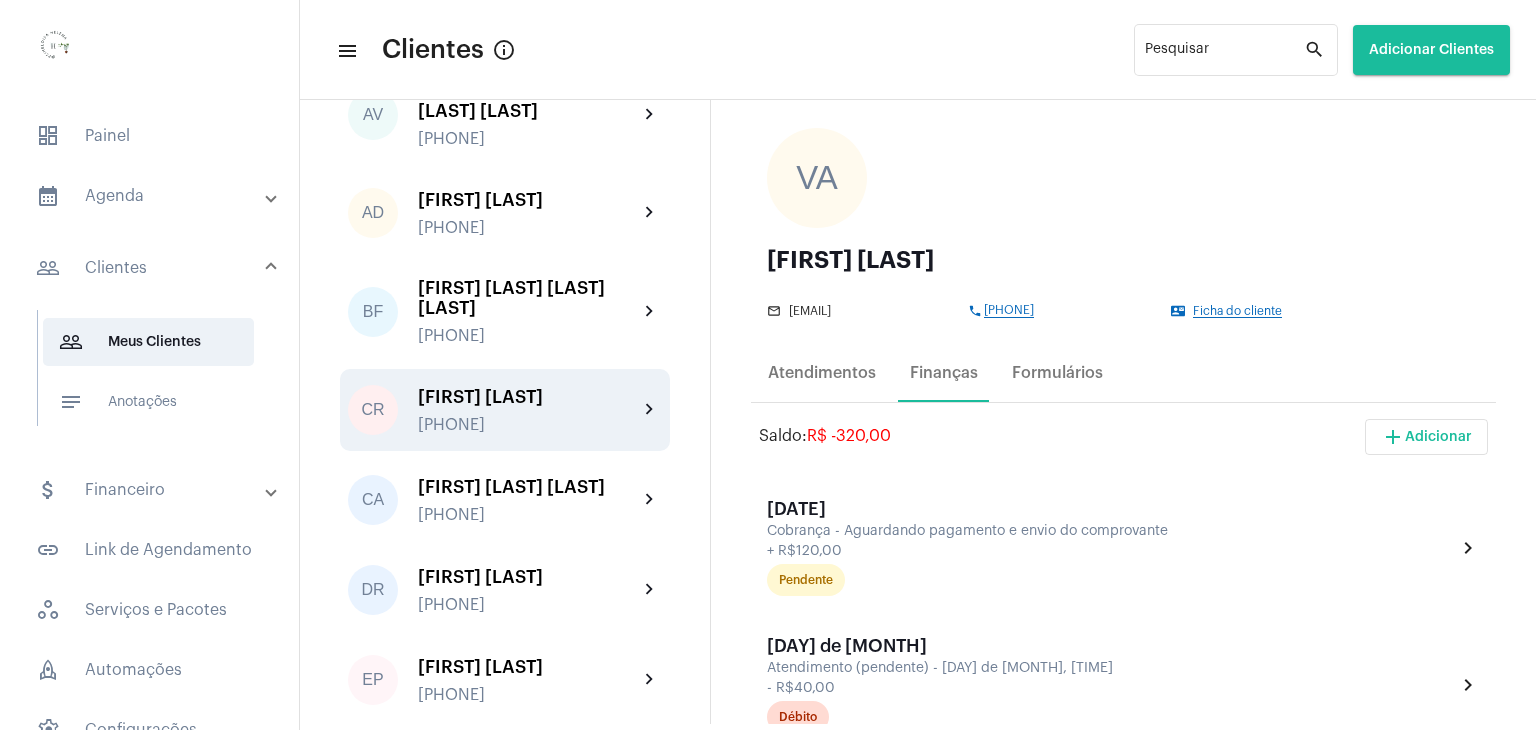 click on "[FIRST] [LAST]" 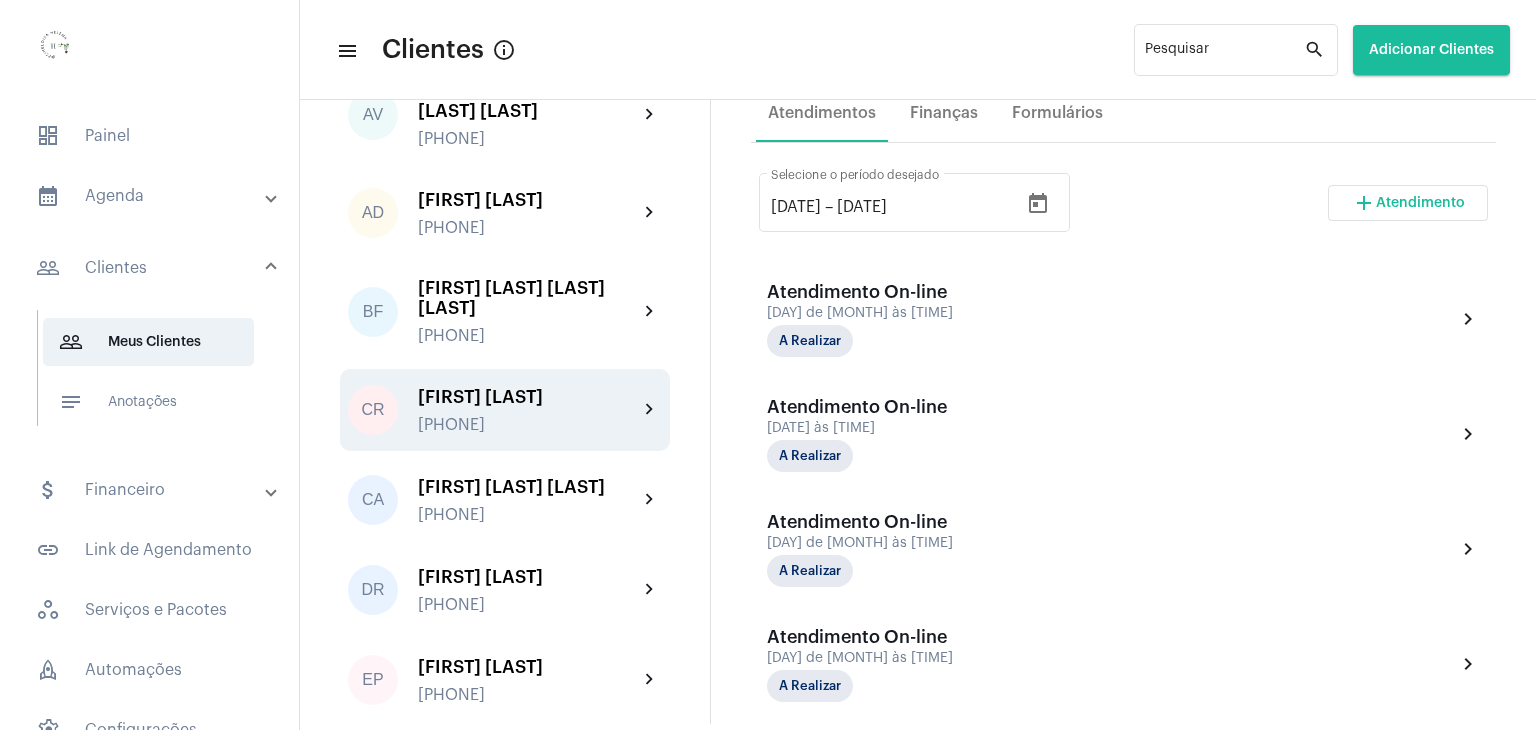 scroll, scrollTop: 160, scrollLeft: 0, axis: vertical 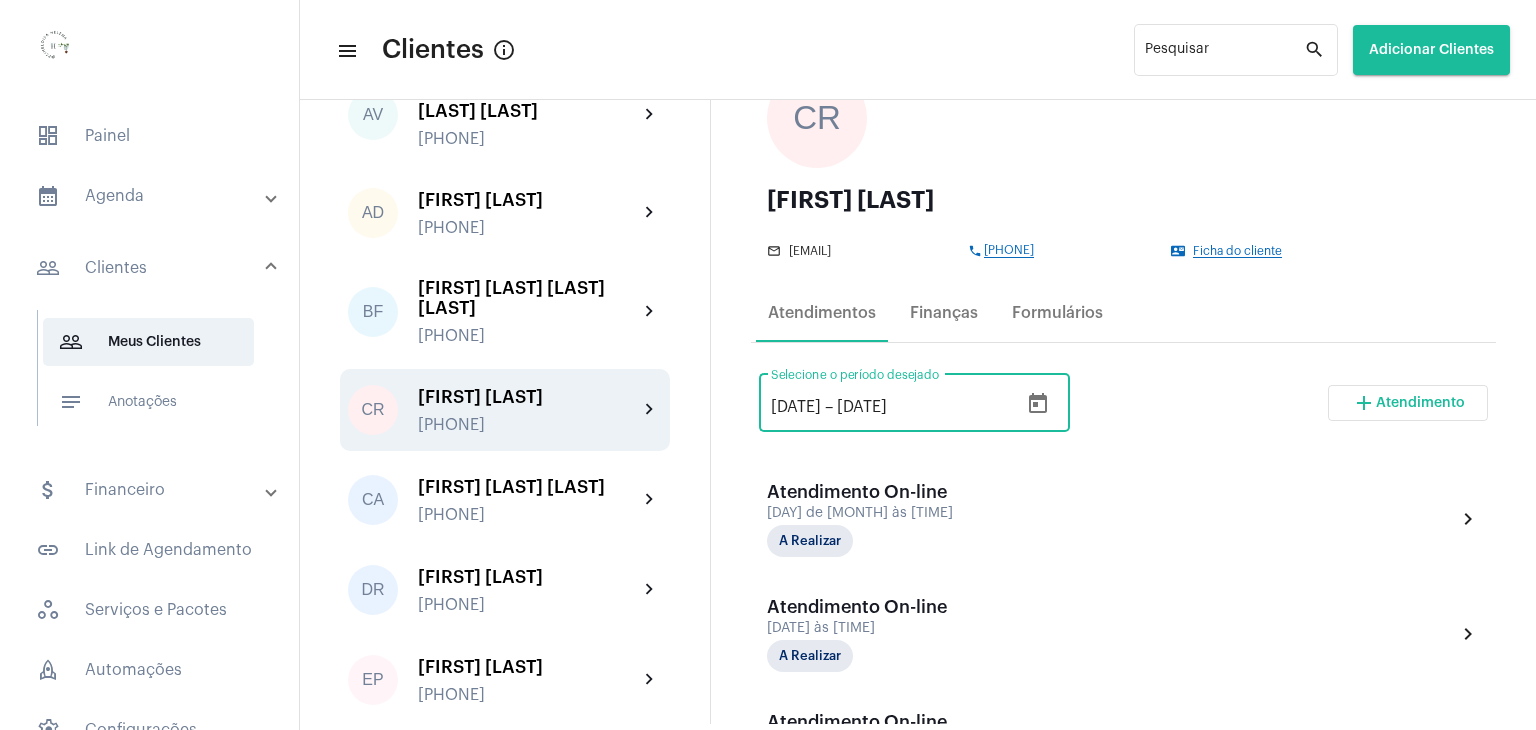 click on "[DATE]" at bounding box center [796, 407] 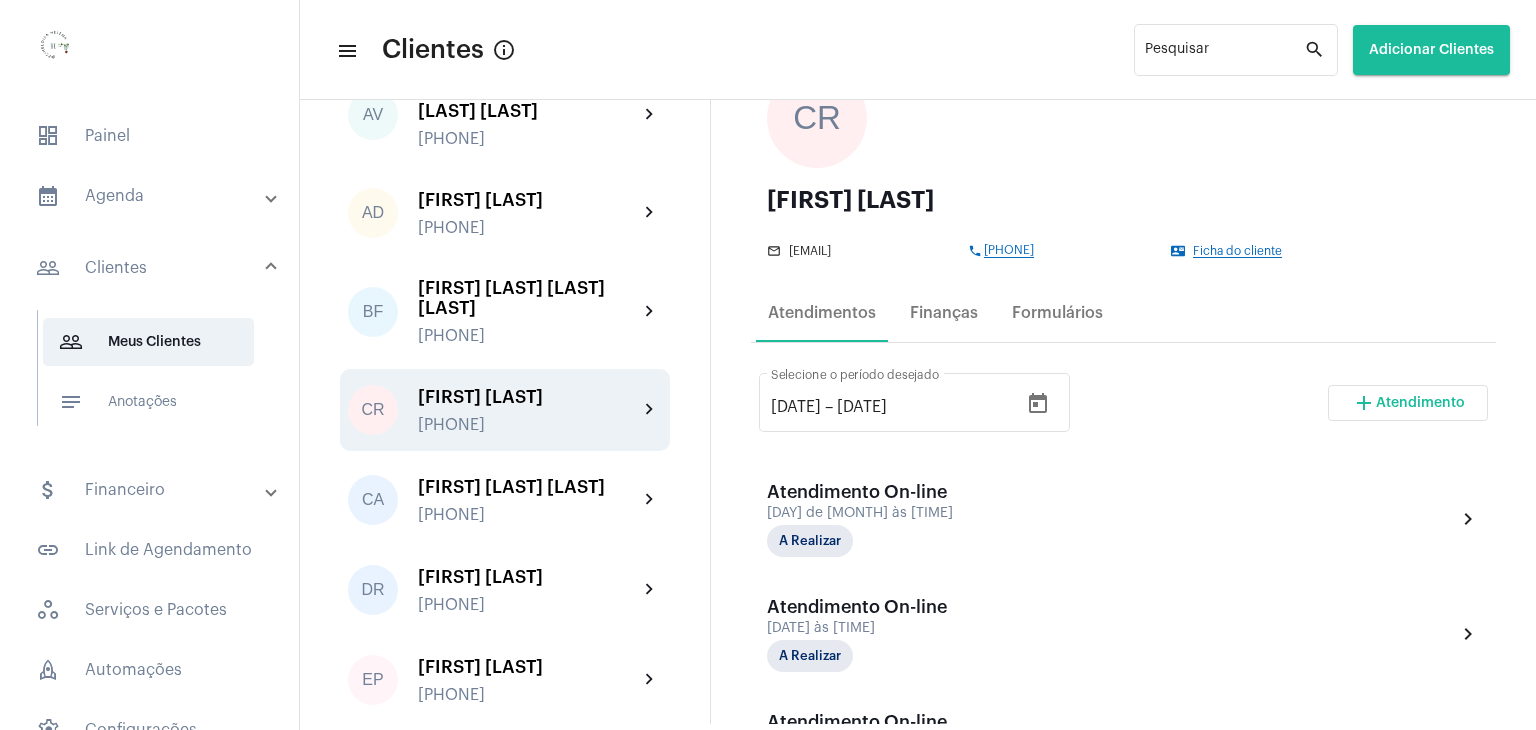 click on "[DATE] [DATE] – [DATE] Selecione o período desejado add Atendimento" at bounding box center [1123, 411] 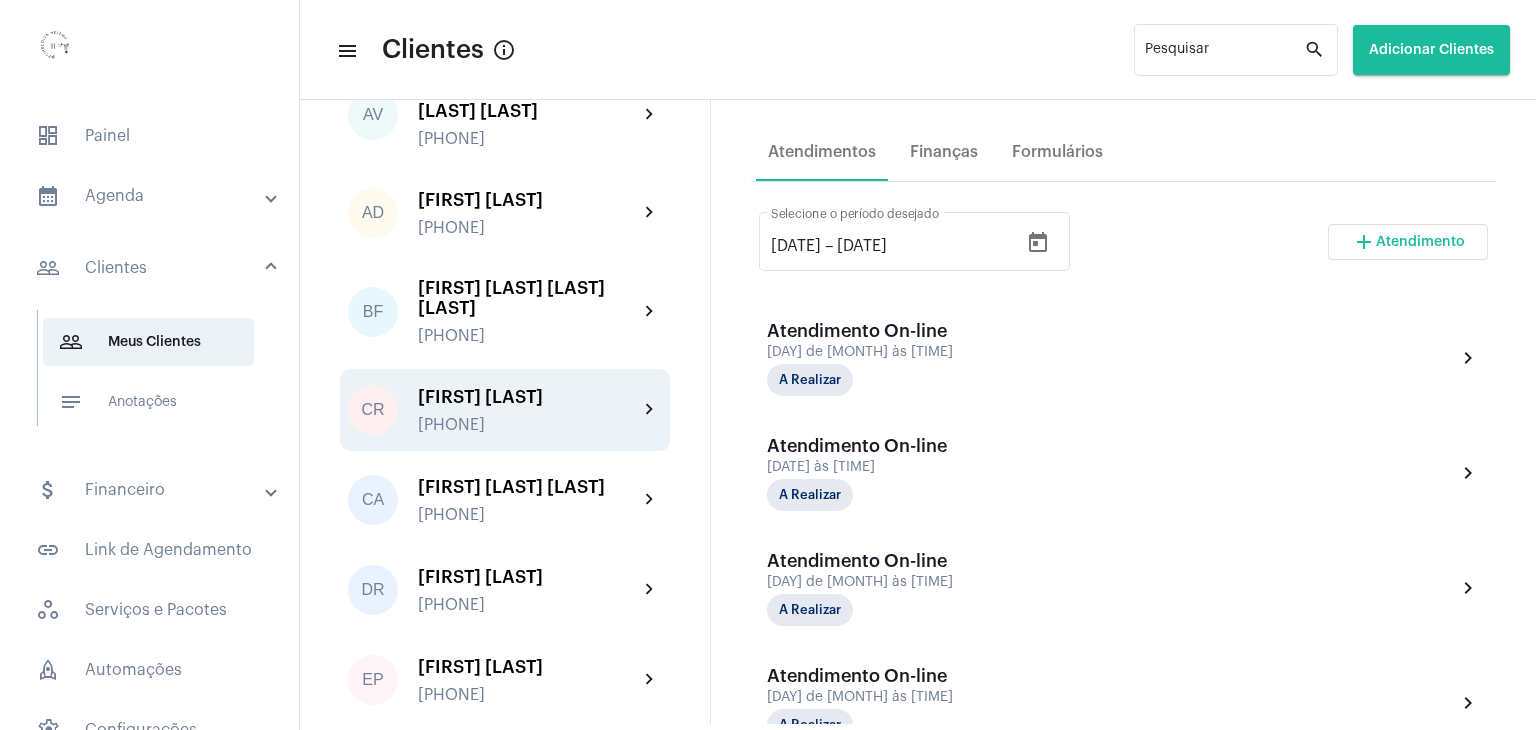 scroll, scrollTop: 32, scrollLeft: 0, axis: vertical 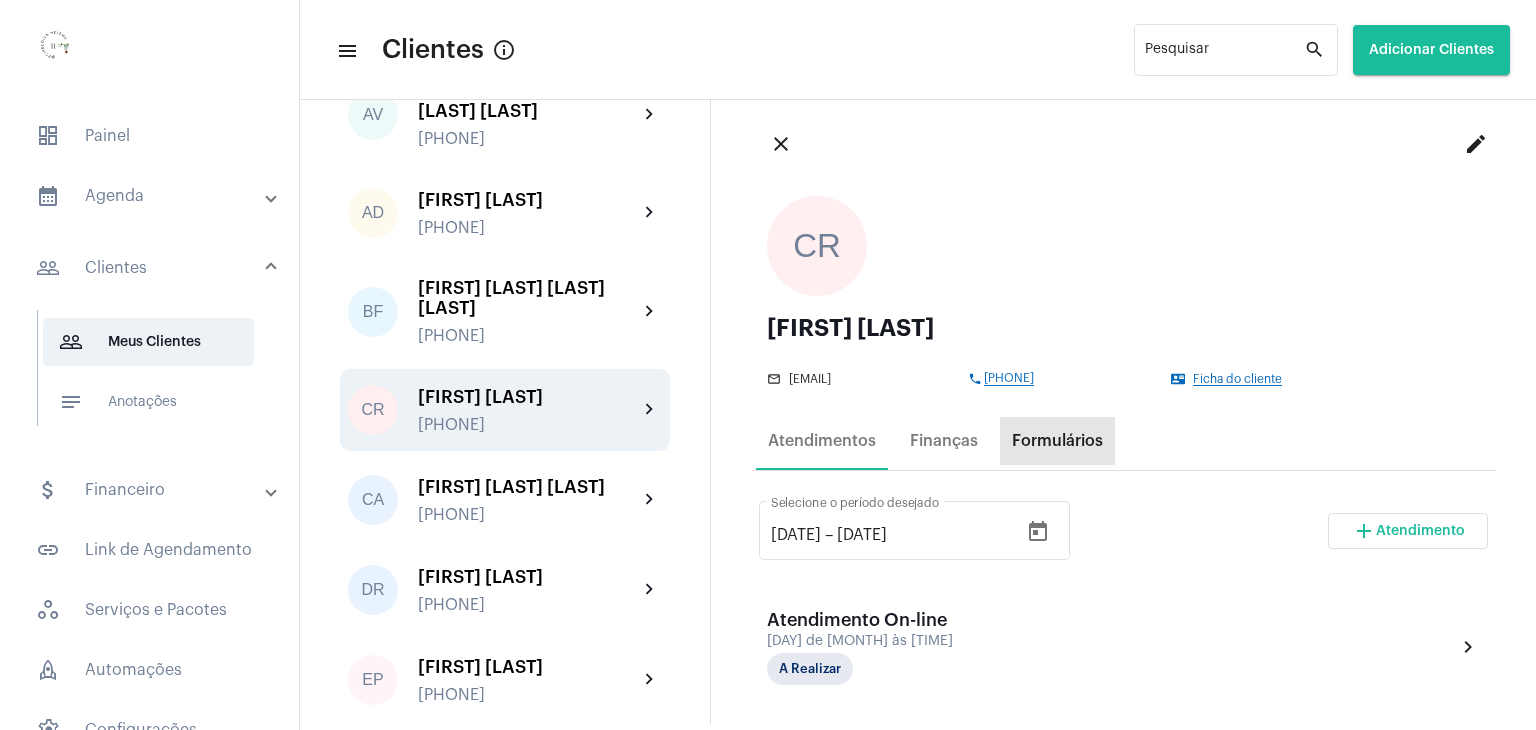 click on "Formulários" at bounding box center (1057, 441) 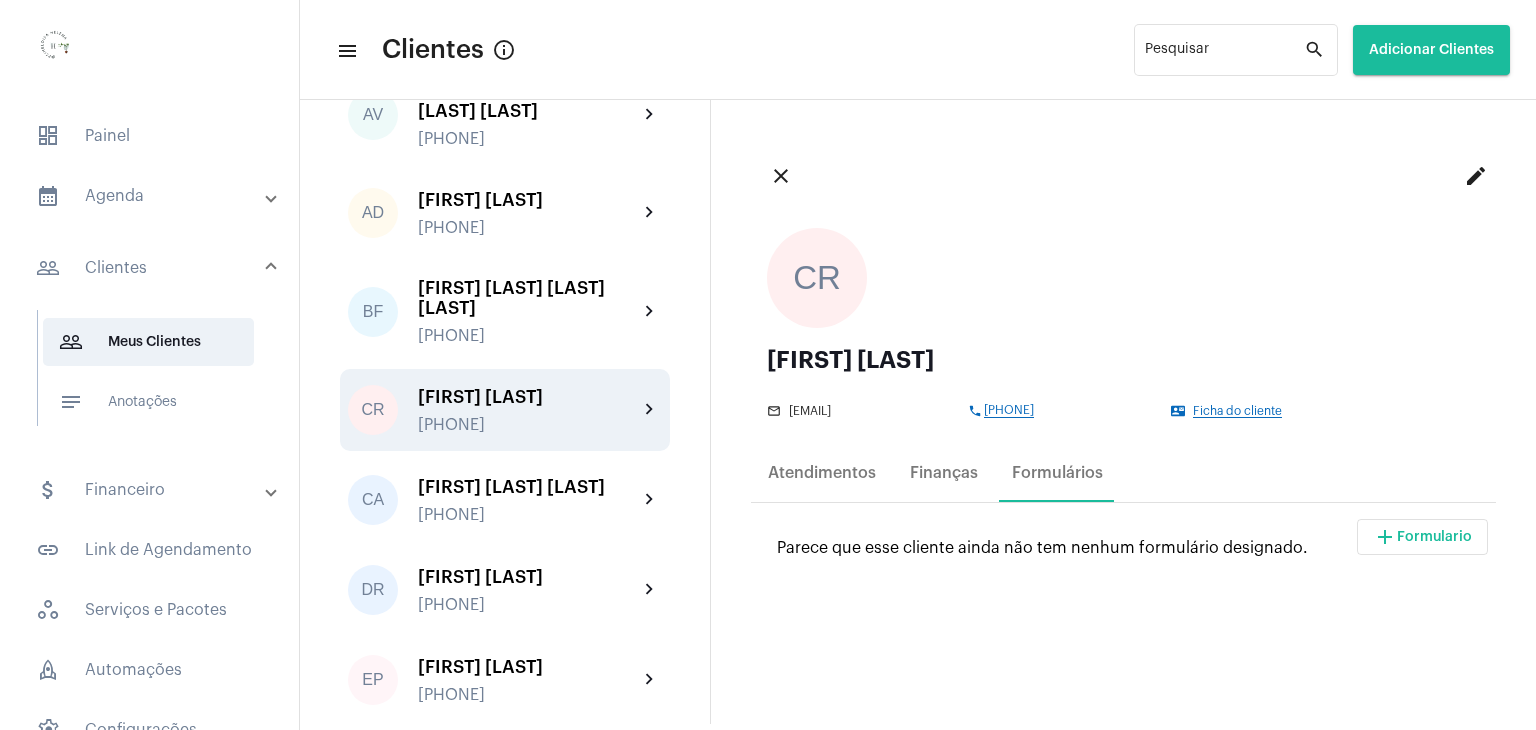 click on "CR   [FIRST] [LAST] [LAST] mail_outline [EMAIL] phone [PHONE] contact_mail Ficha do cliente" 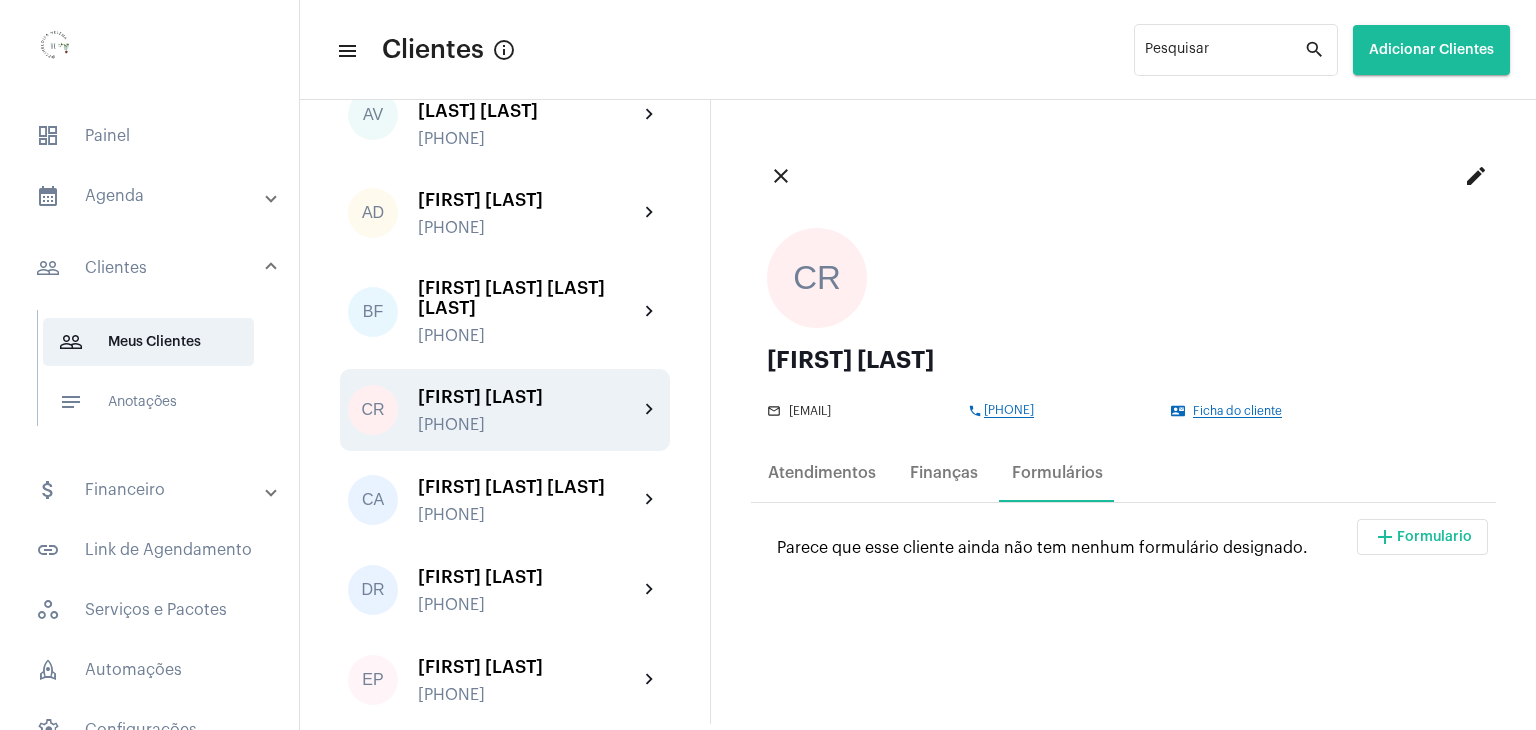 click on "edit" 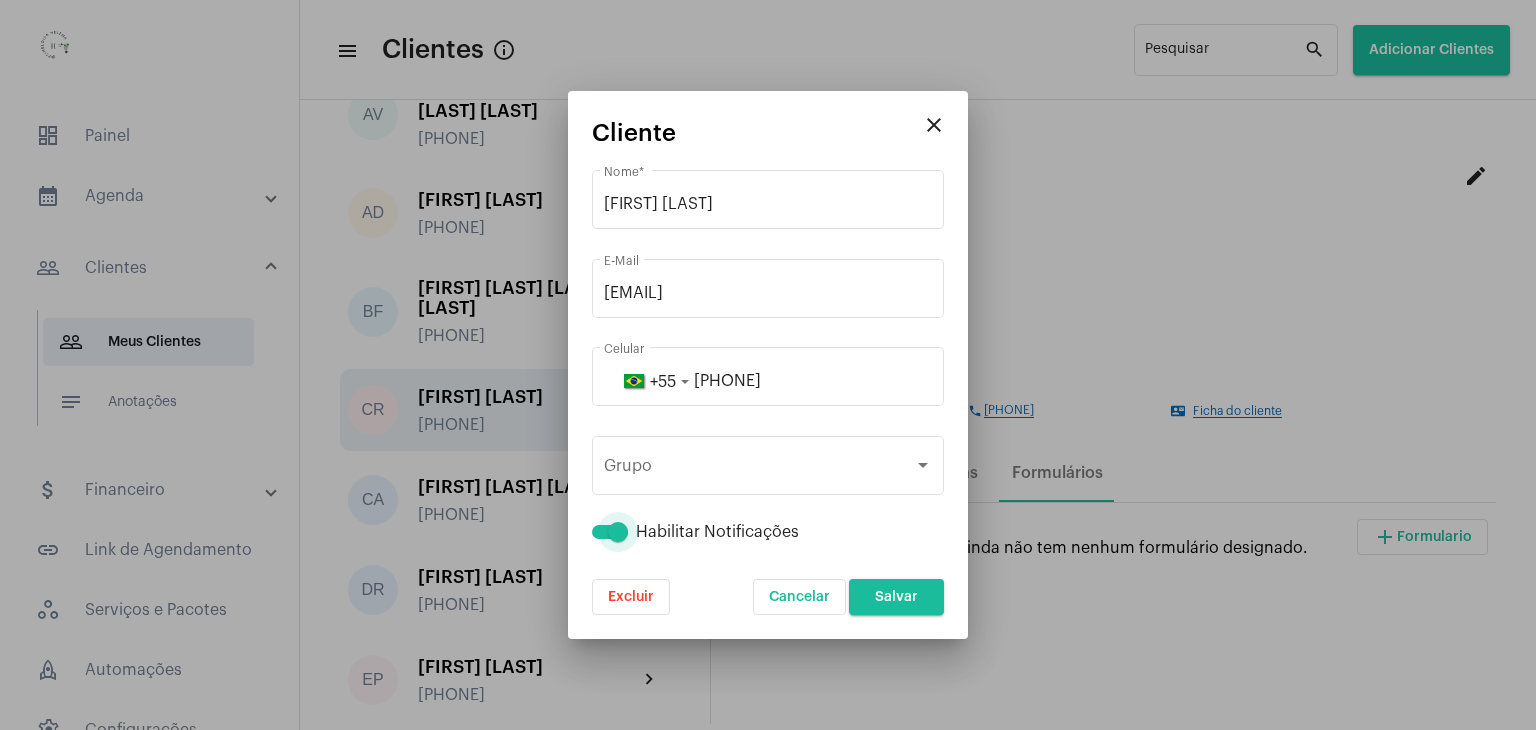 click at bounding box center (610, 532) 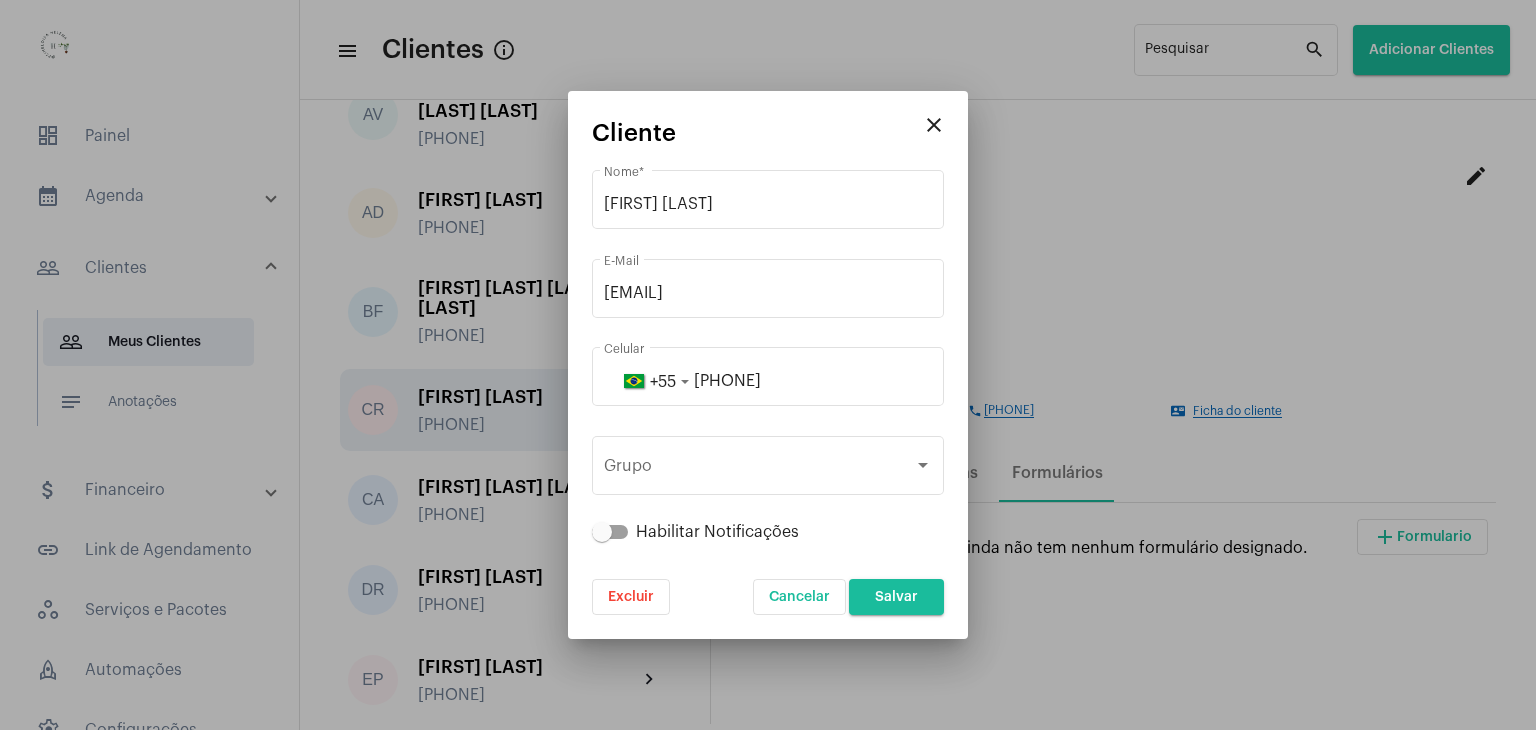 click on "Salvar" at bounding box center [896, 597] 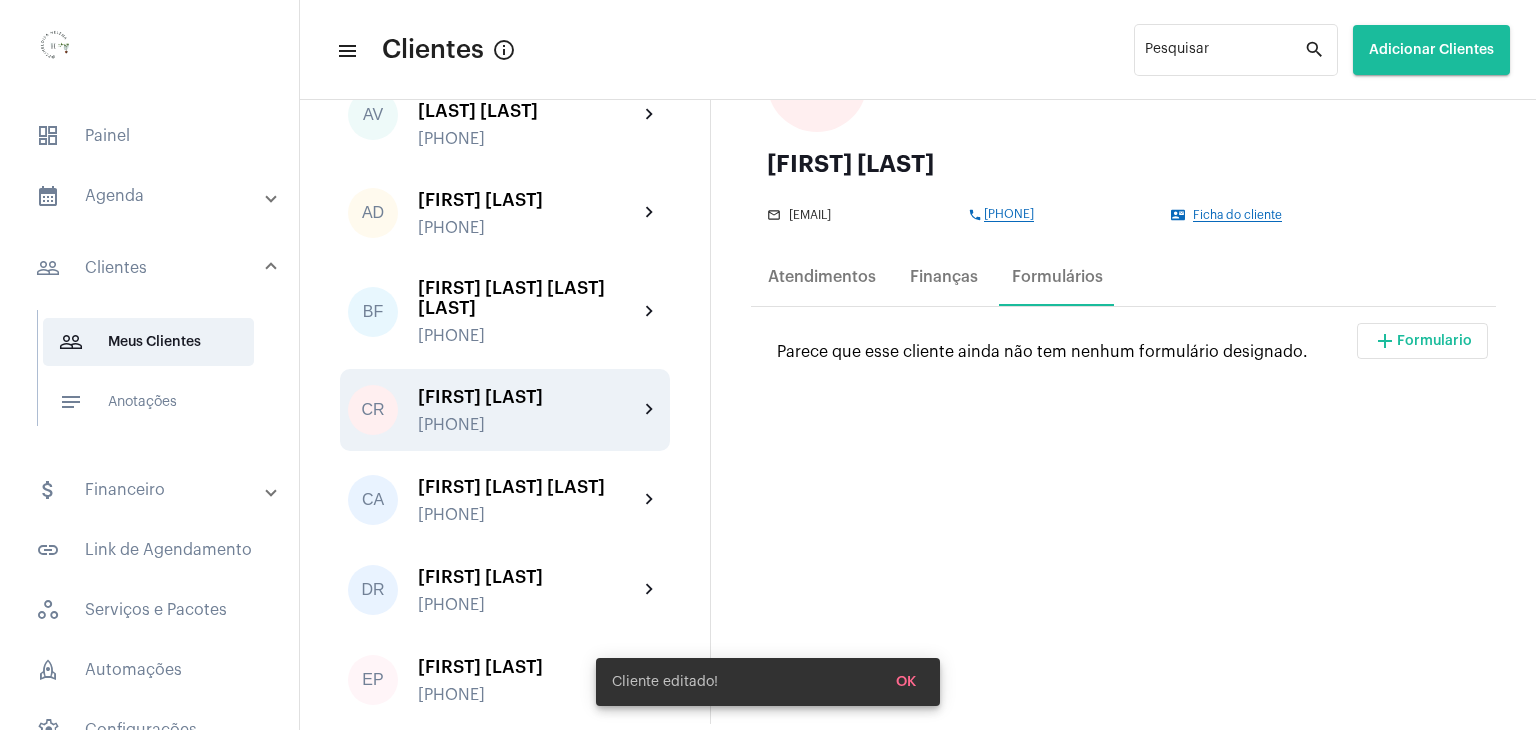 scroll, scrollTop: 0, scrollLeft: 0, axis: both 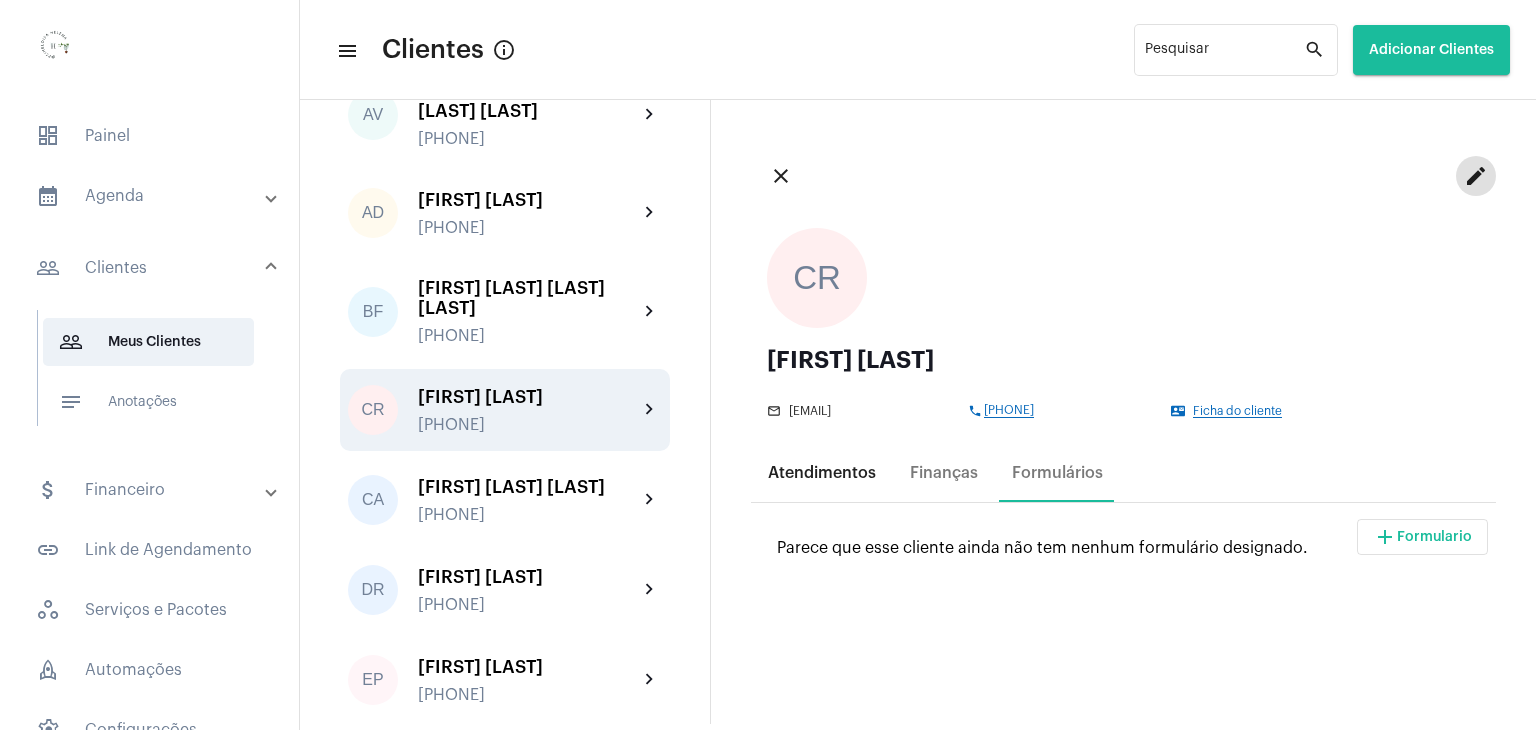 click on "Atendimentos" at bounding box center (822, 473) 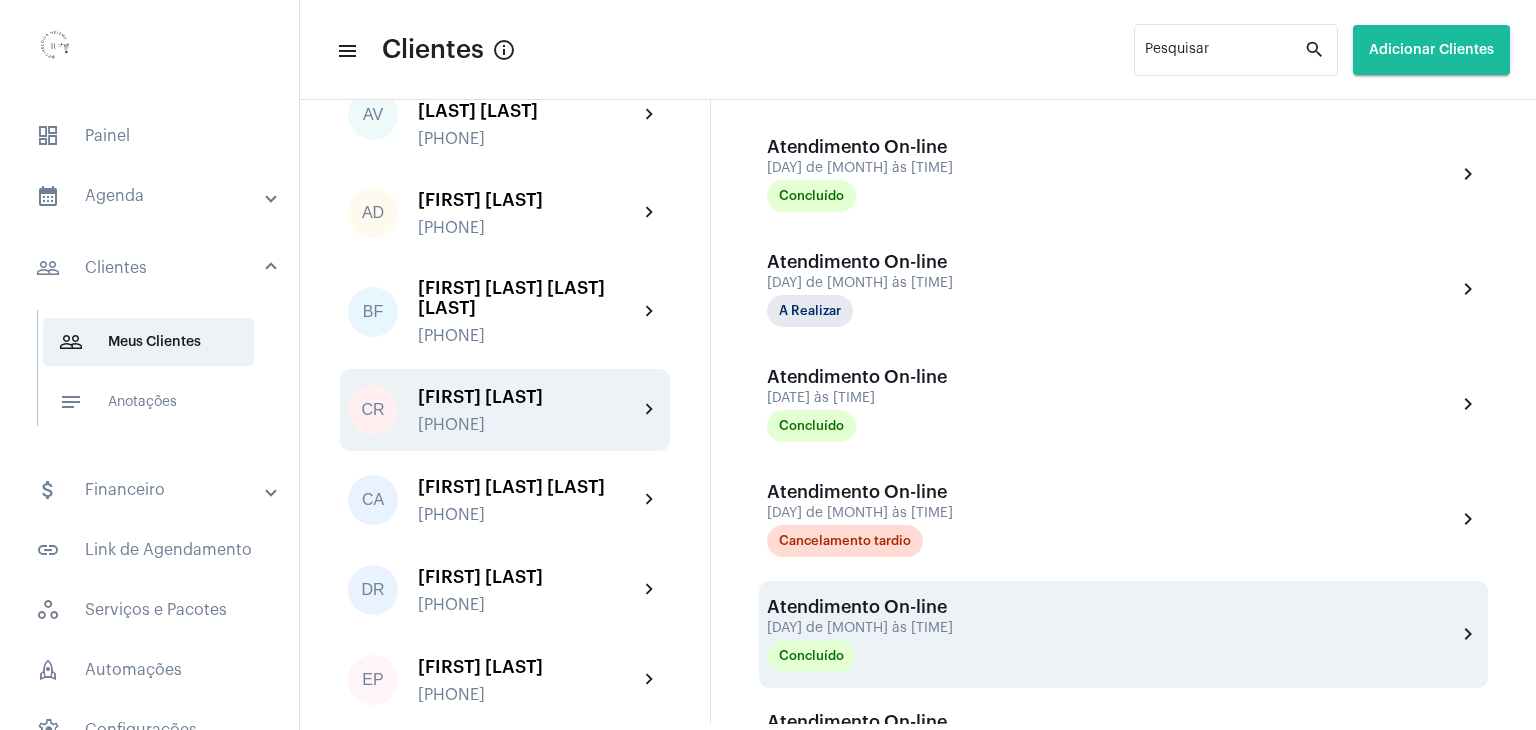 scroll, scrollTop: 1032, scrollLeft: 0, axis: vertical 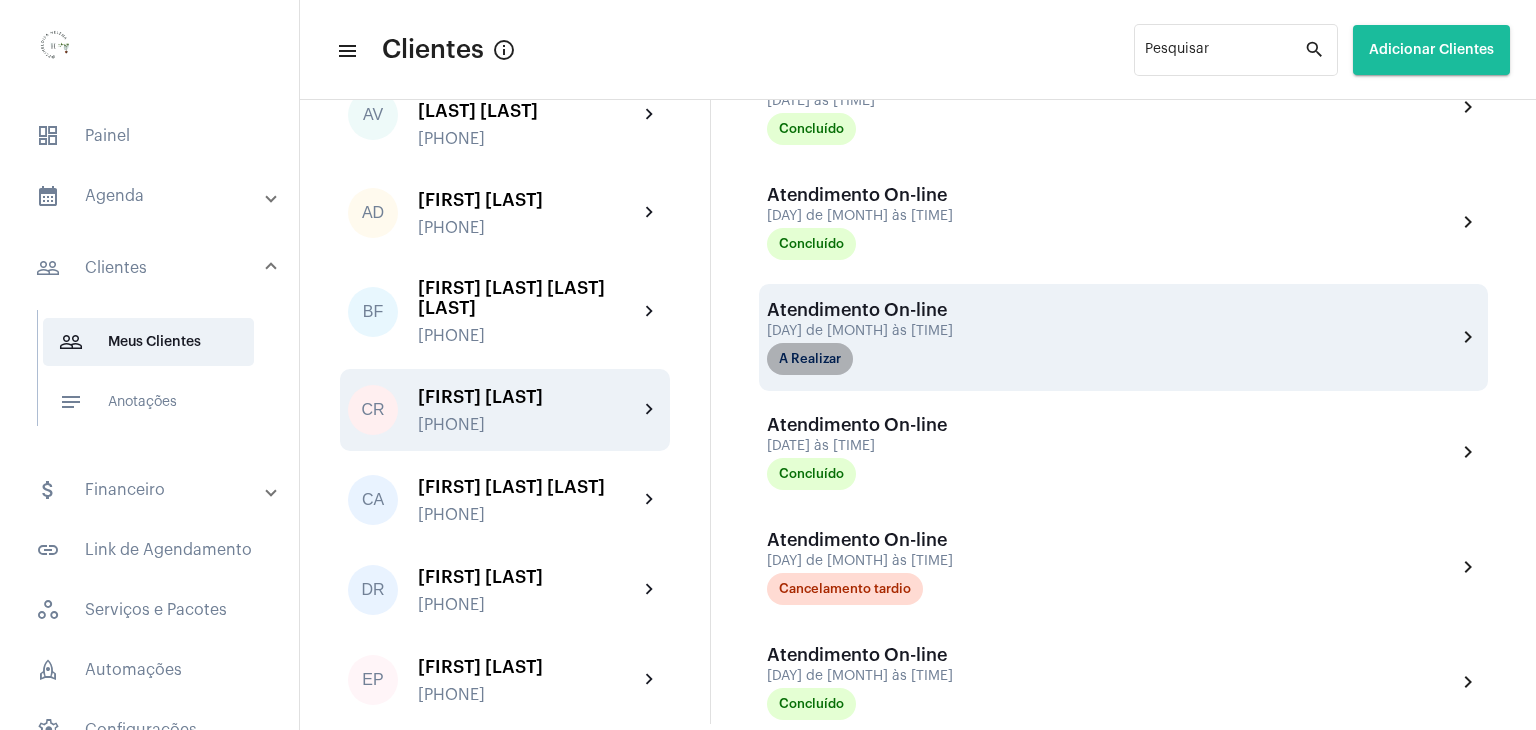 click on "A Realizar" at bounding box center (810, 359) 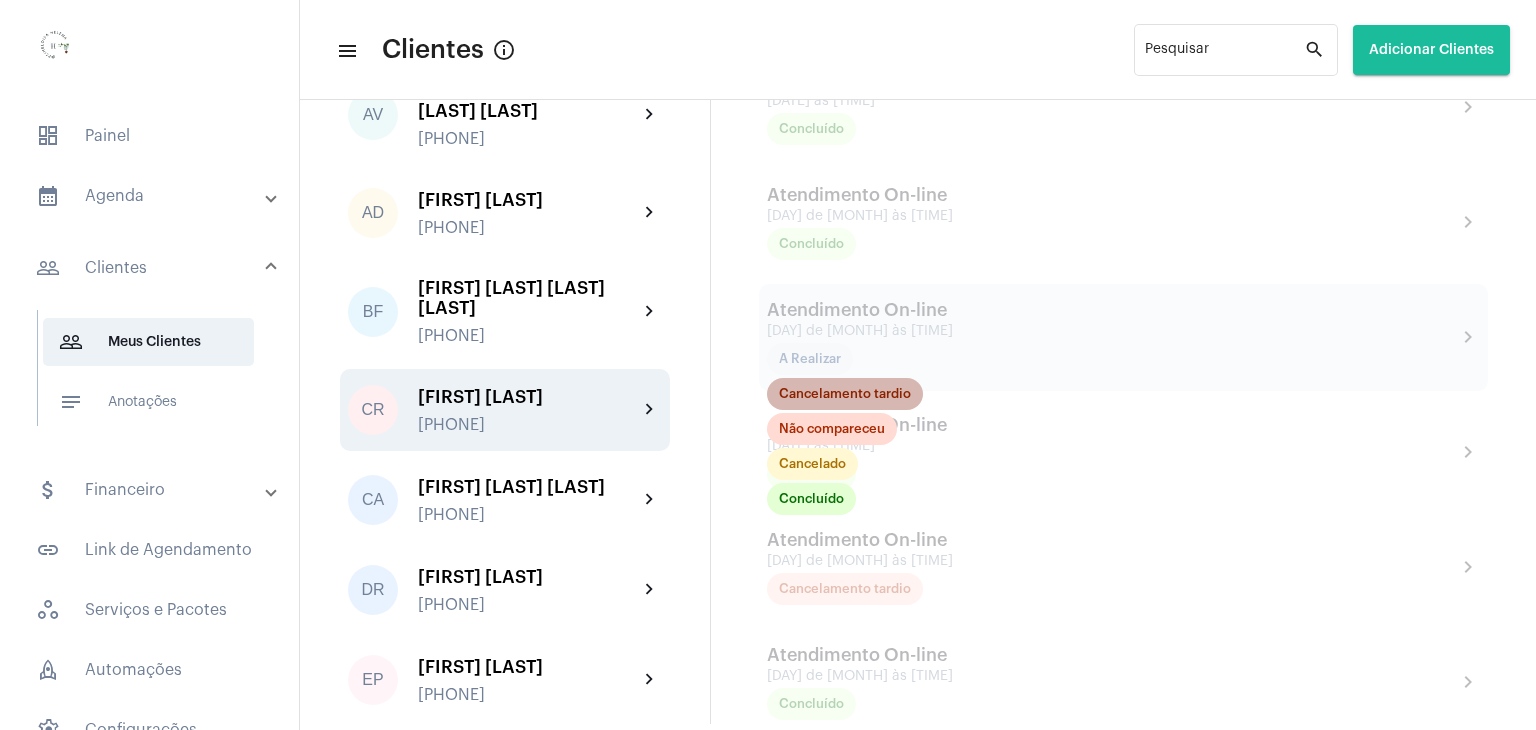 click on "Cancelamento tardio" 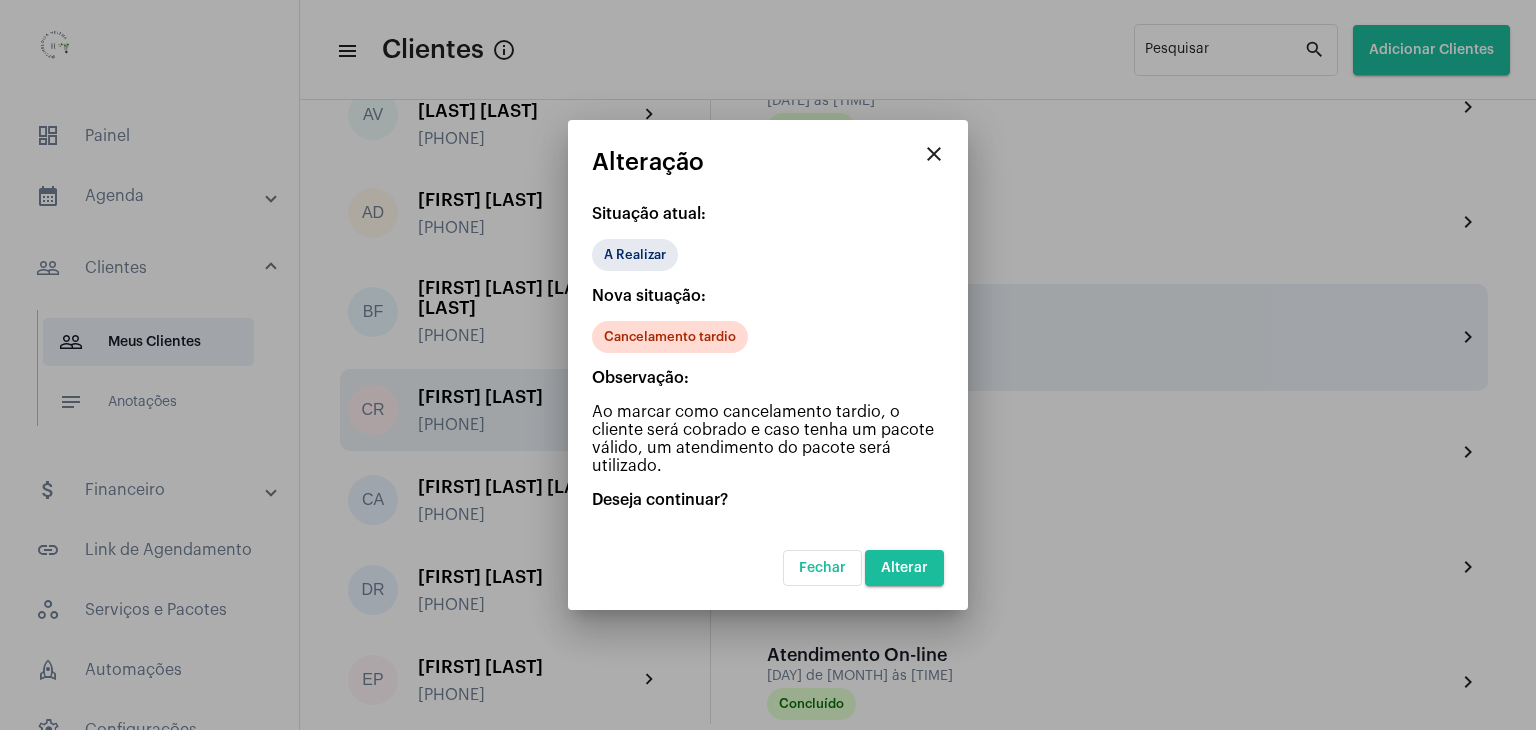 click on "Alterar" at bounding box center [904, 568] 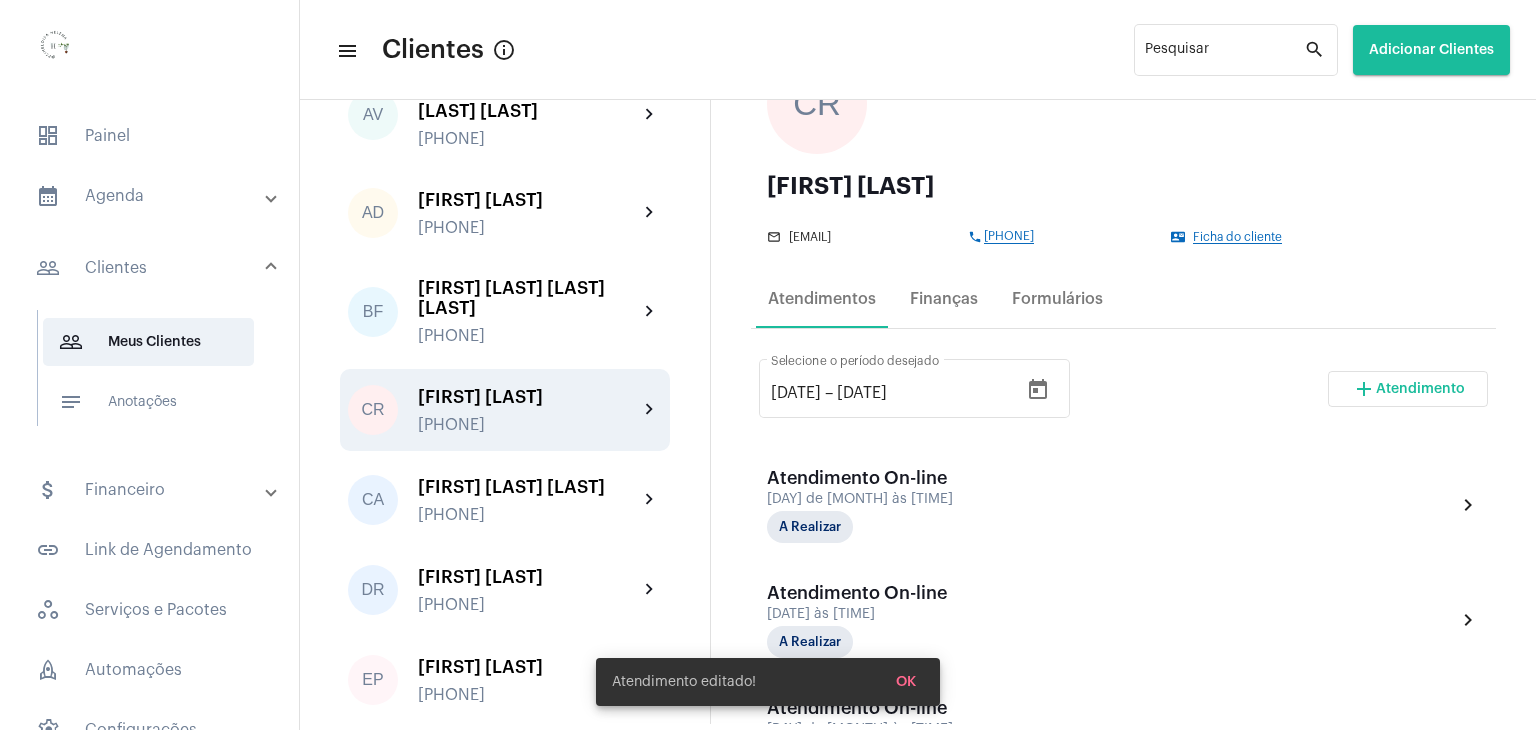 scroll, scrollTop: 0, scrollLeft: 0, axis: both 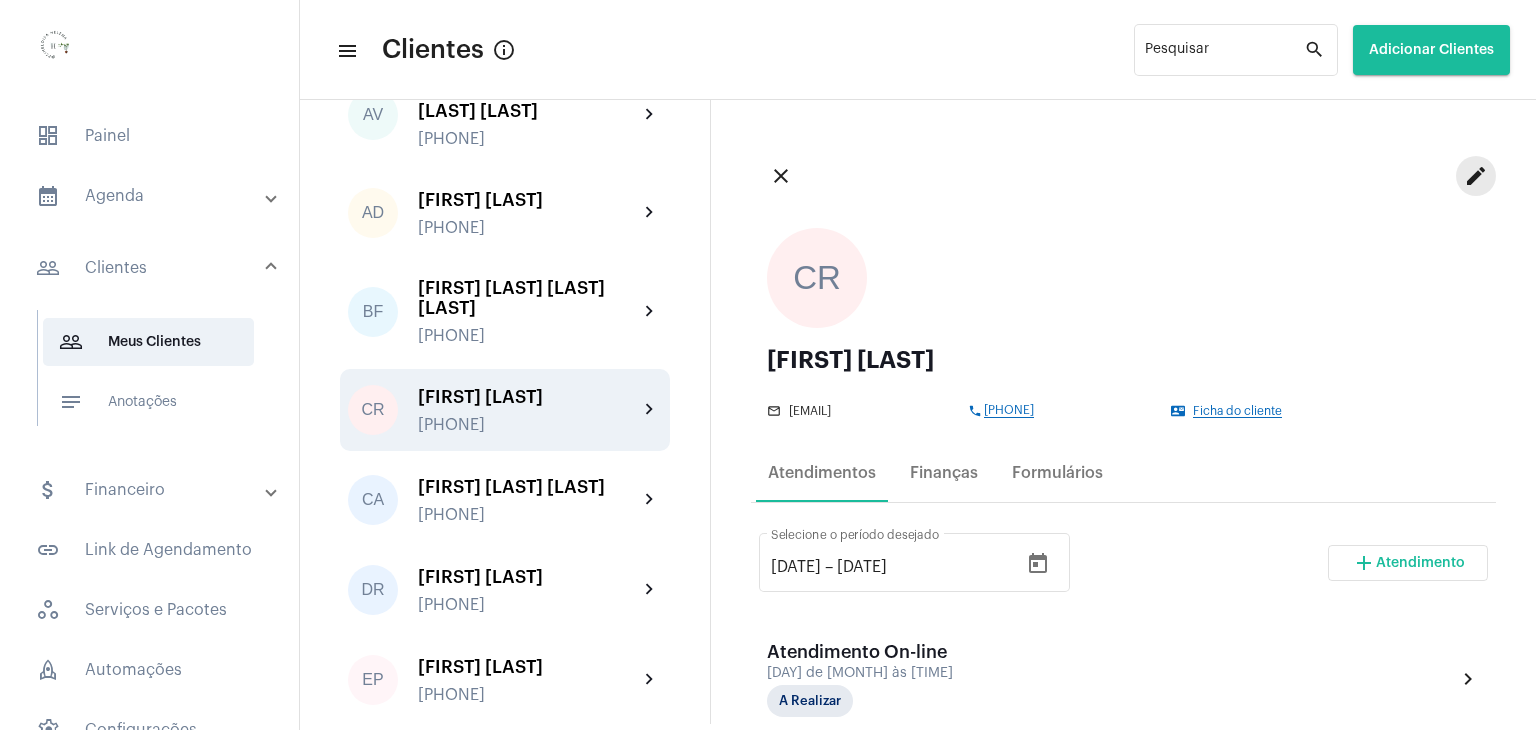 click on "edit" 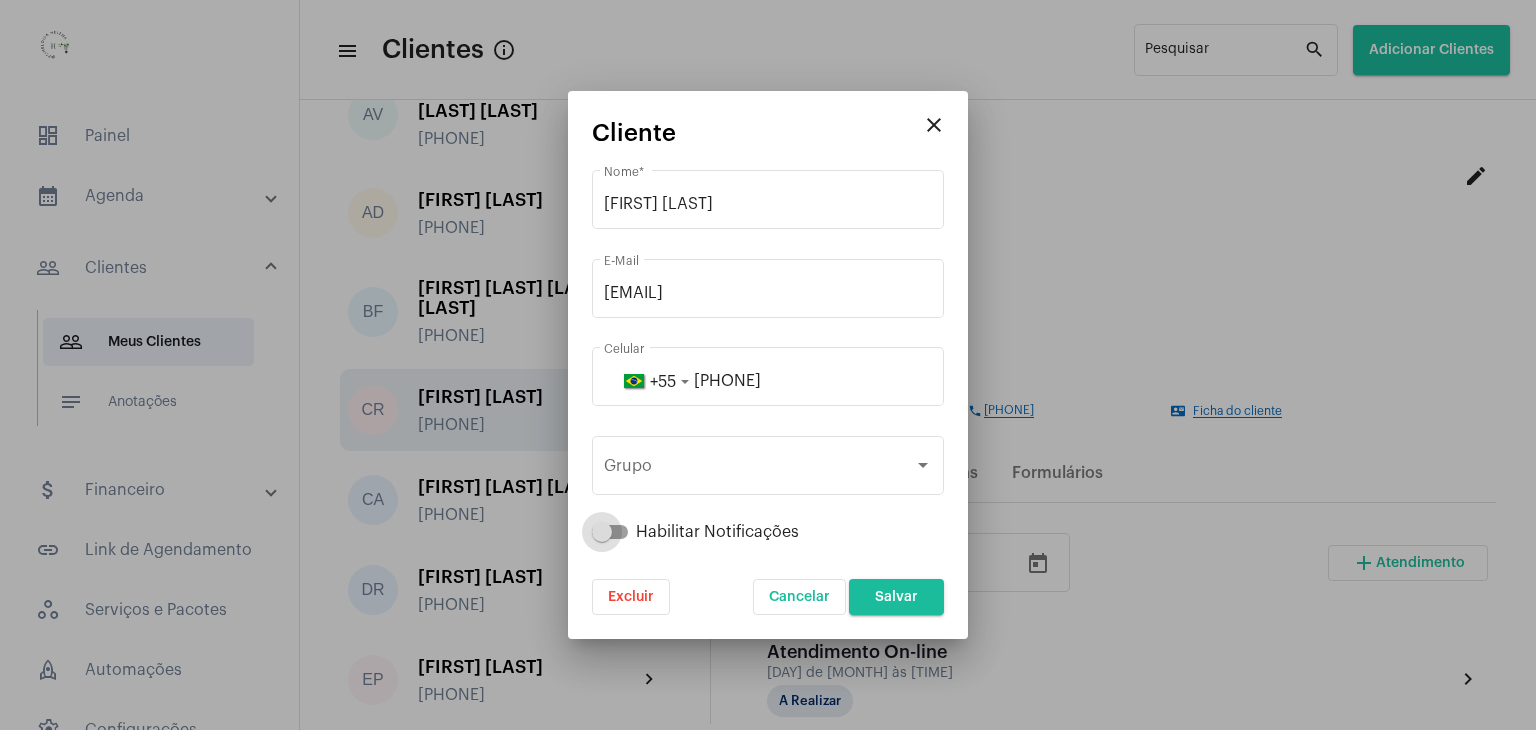 click at bounding box center [610, 532] 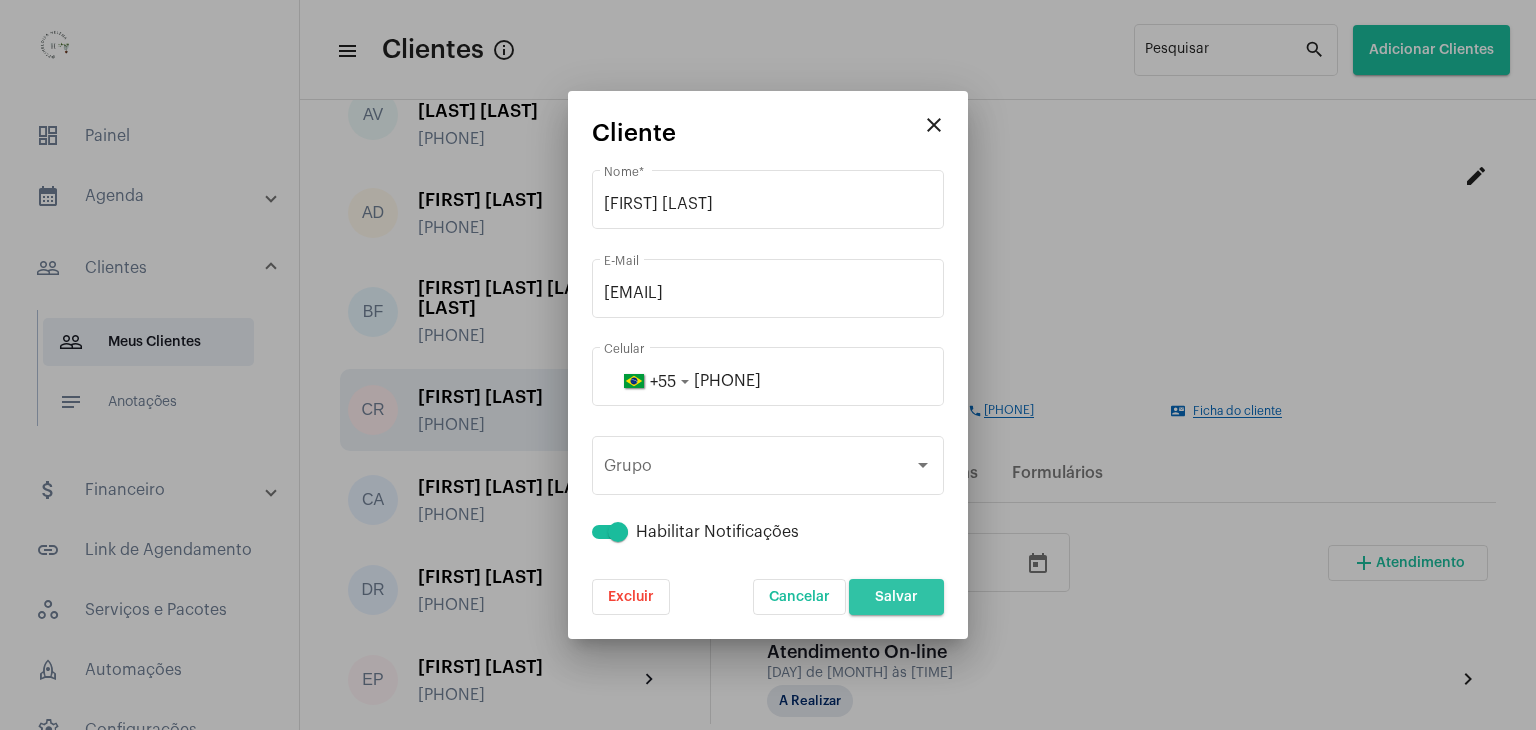 click on "Salvar" at bounding box center [896, 597] 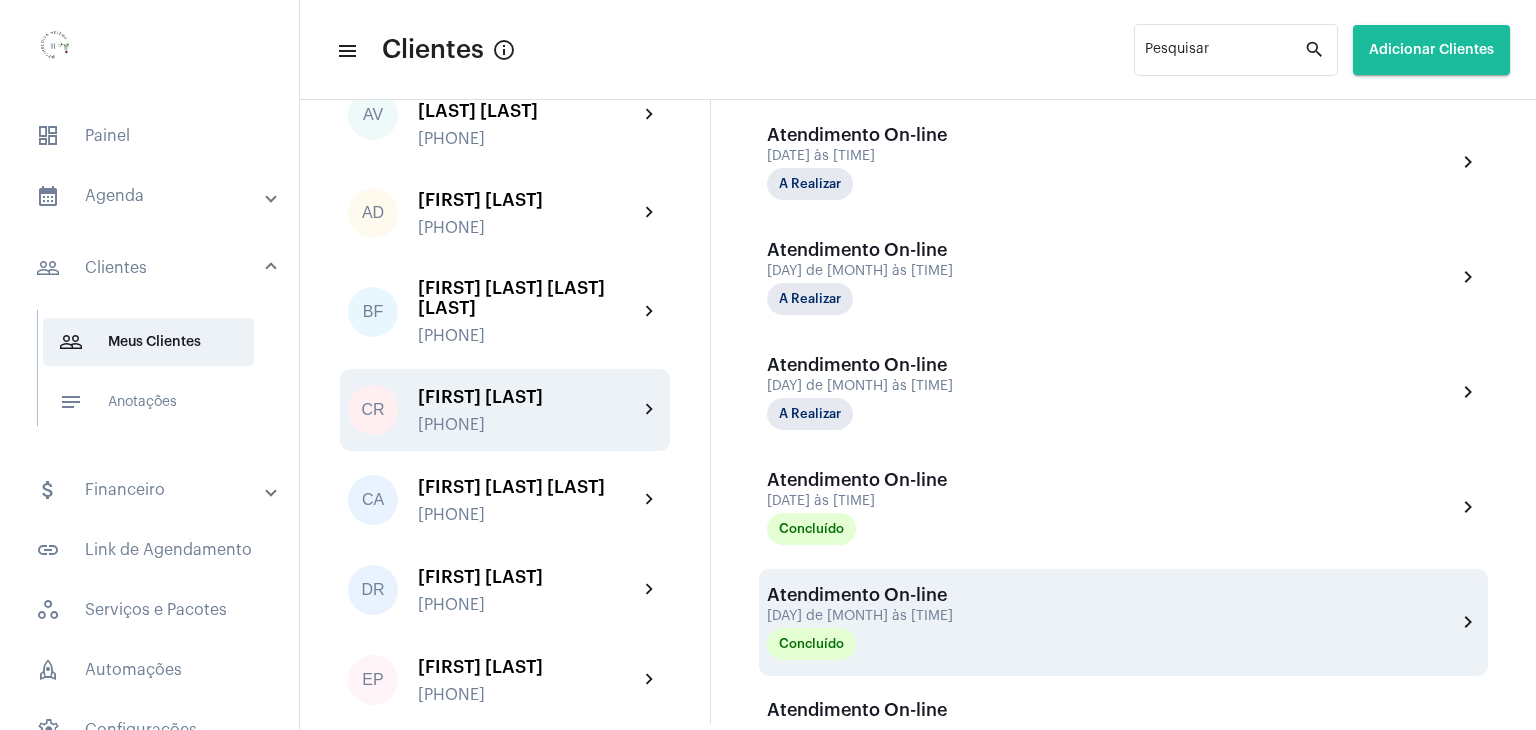 scroll, scrollTop: 232, scrollLeft: 0, axis: vertical 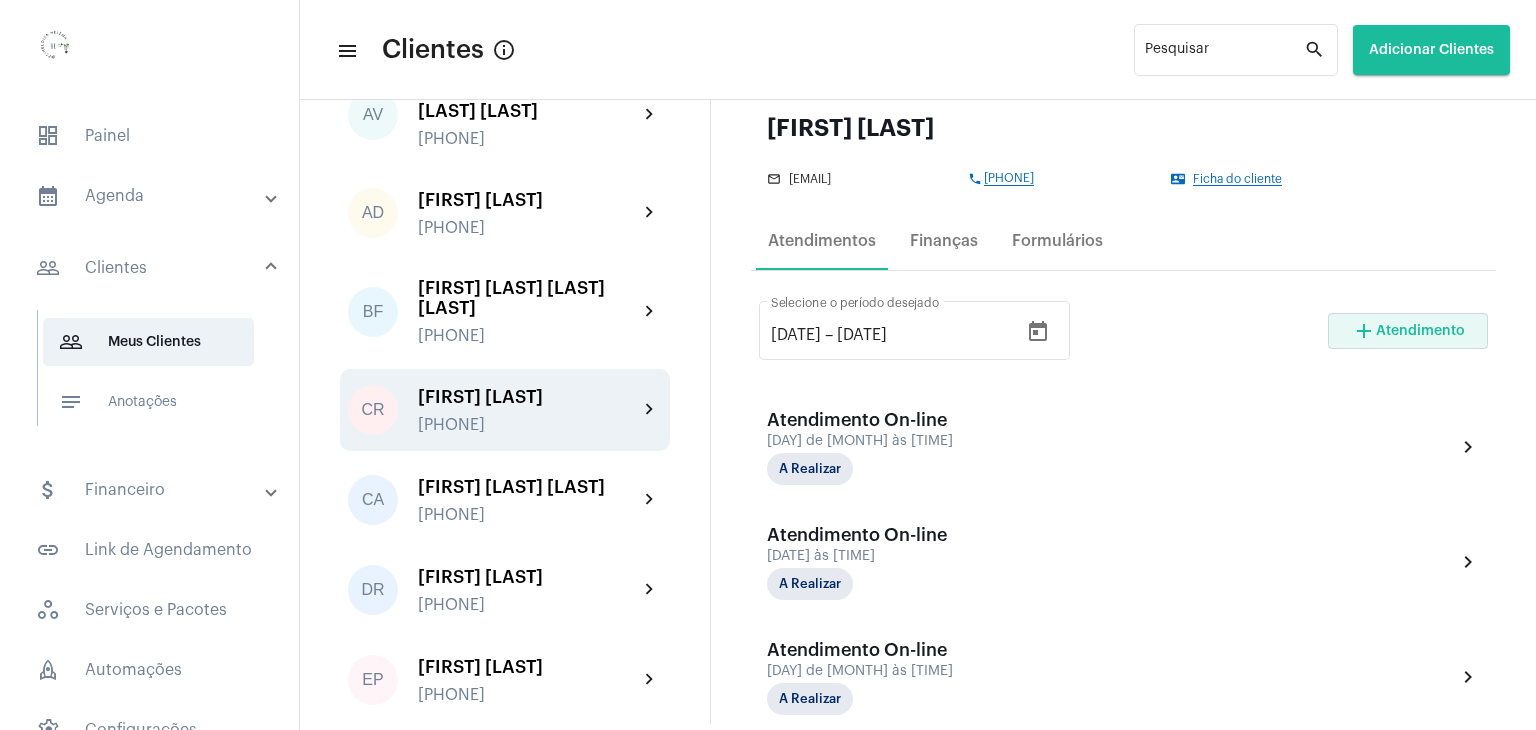click on "Atendimento" at bounding box center (1420, 331) 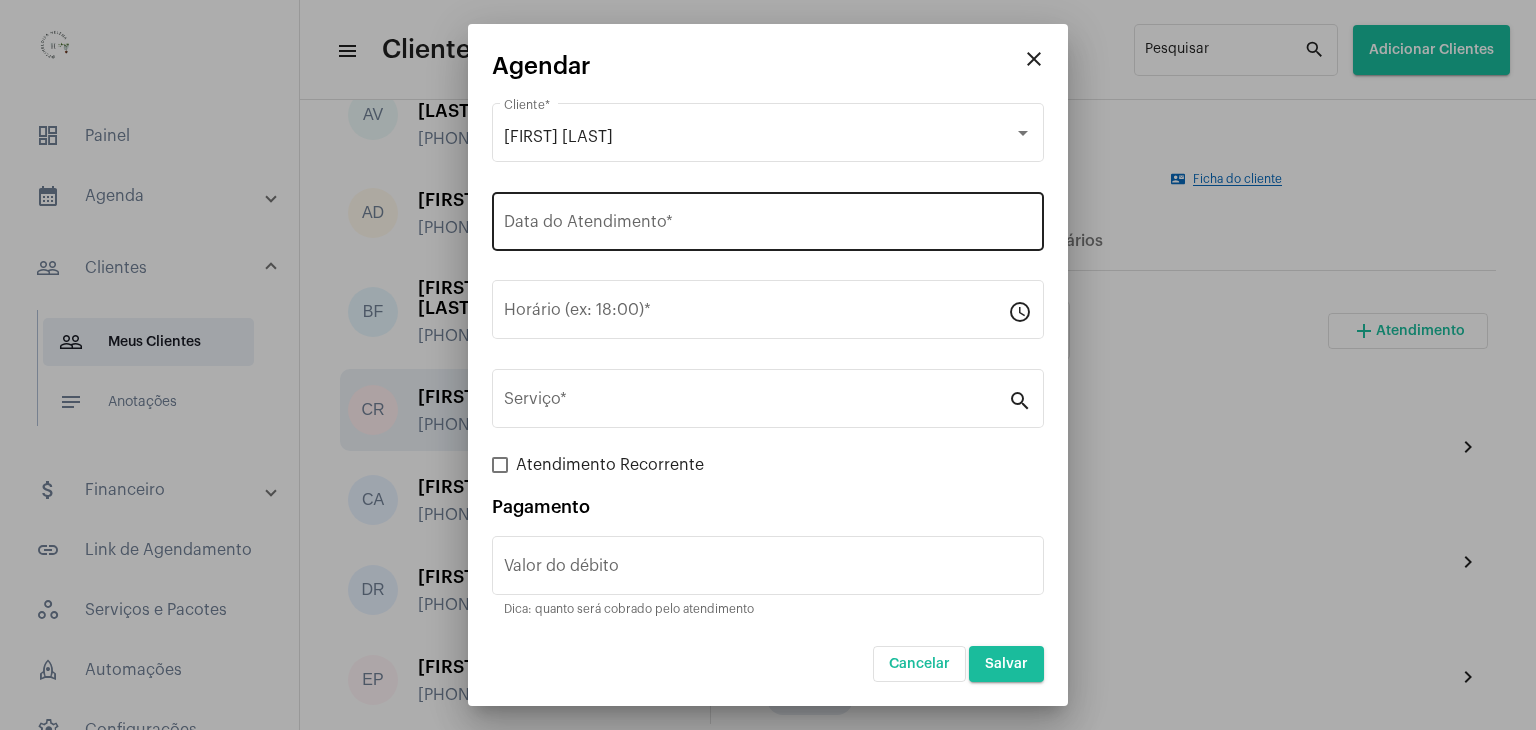 click on "Data do Atendimento  *" at bounding box center [768, 226] 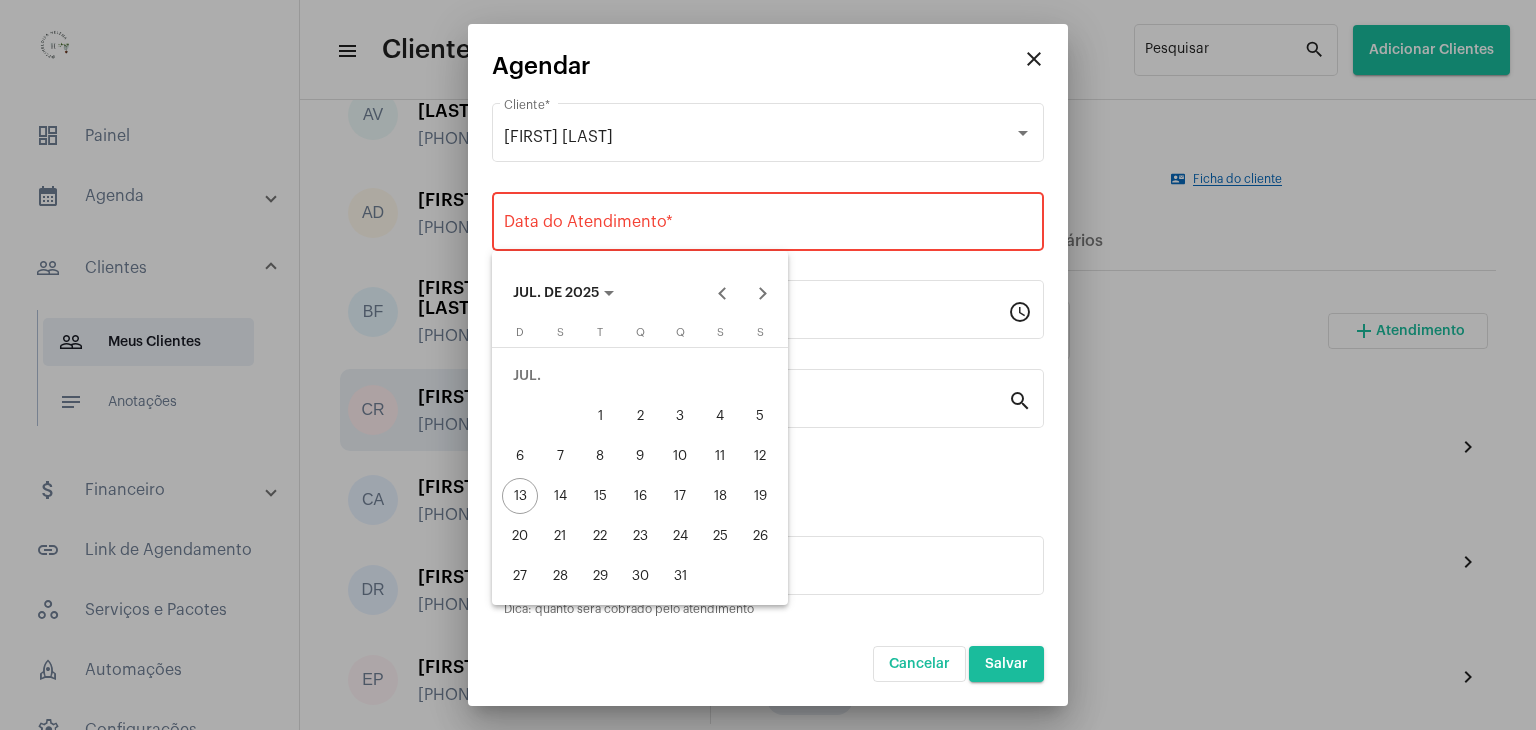 click at bounding box center (768, 365) 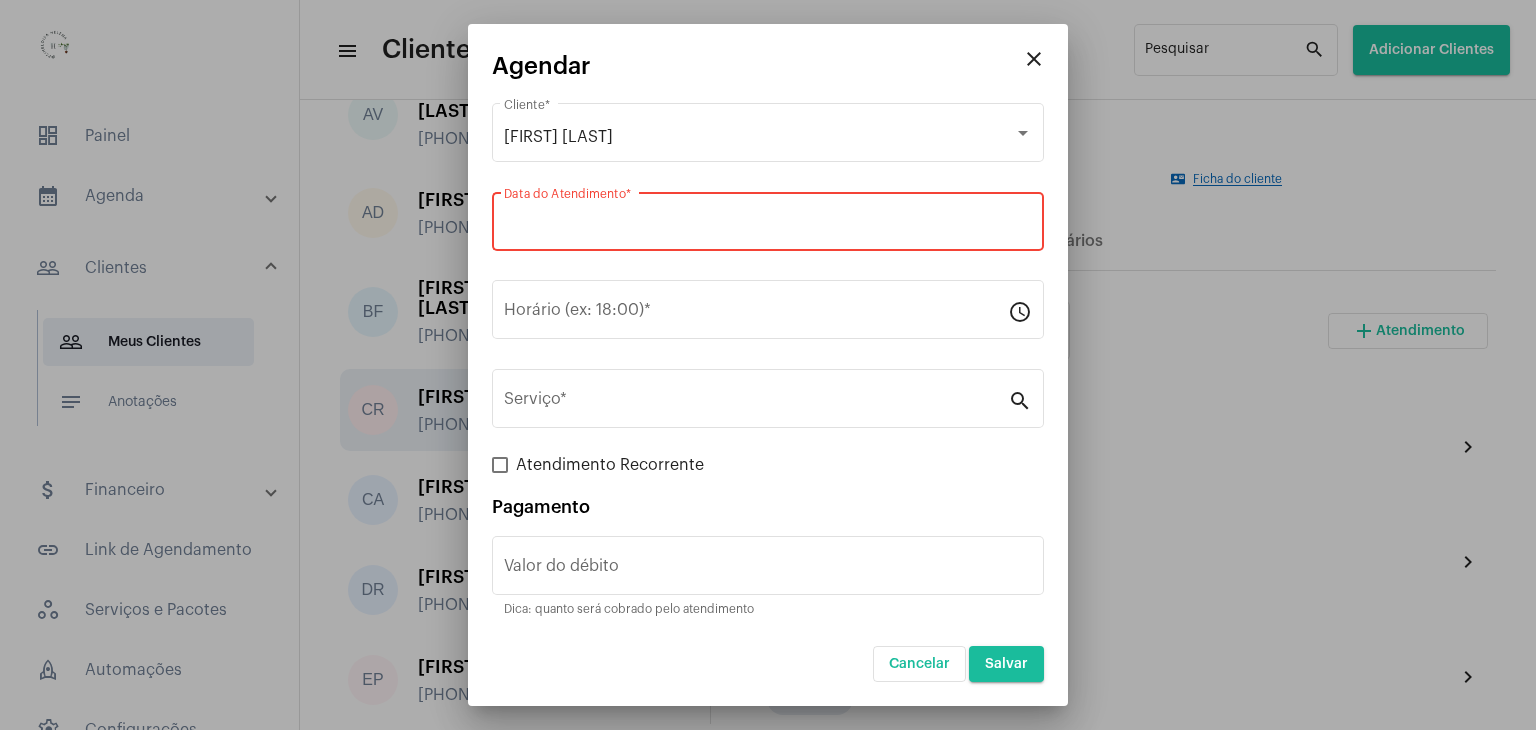 click on "close" at bounding box center [1034, 59] 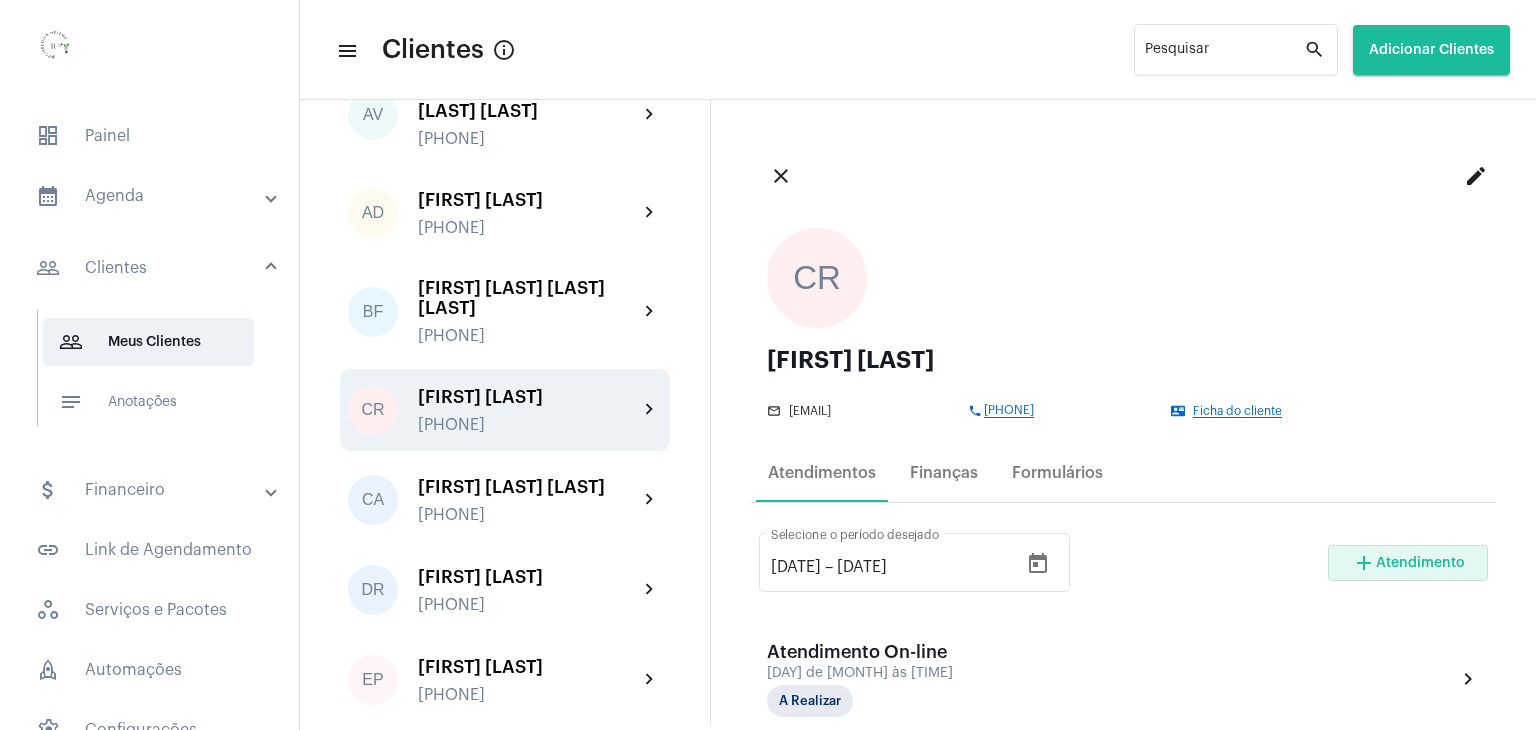 scroll, scrollTop: 100, scrollLeft: 0, axis: vertical 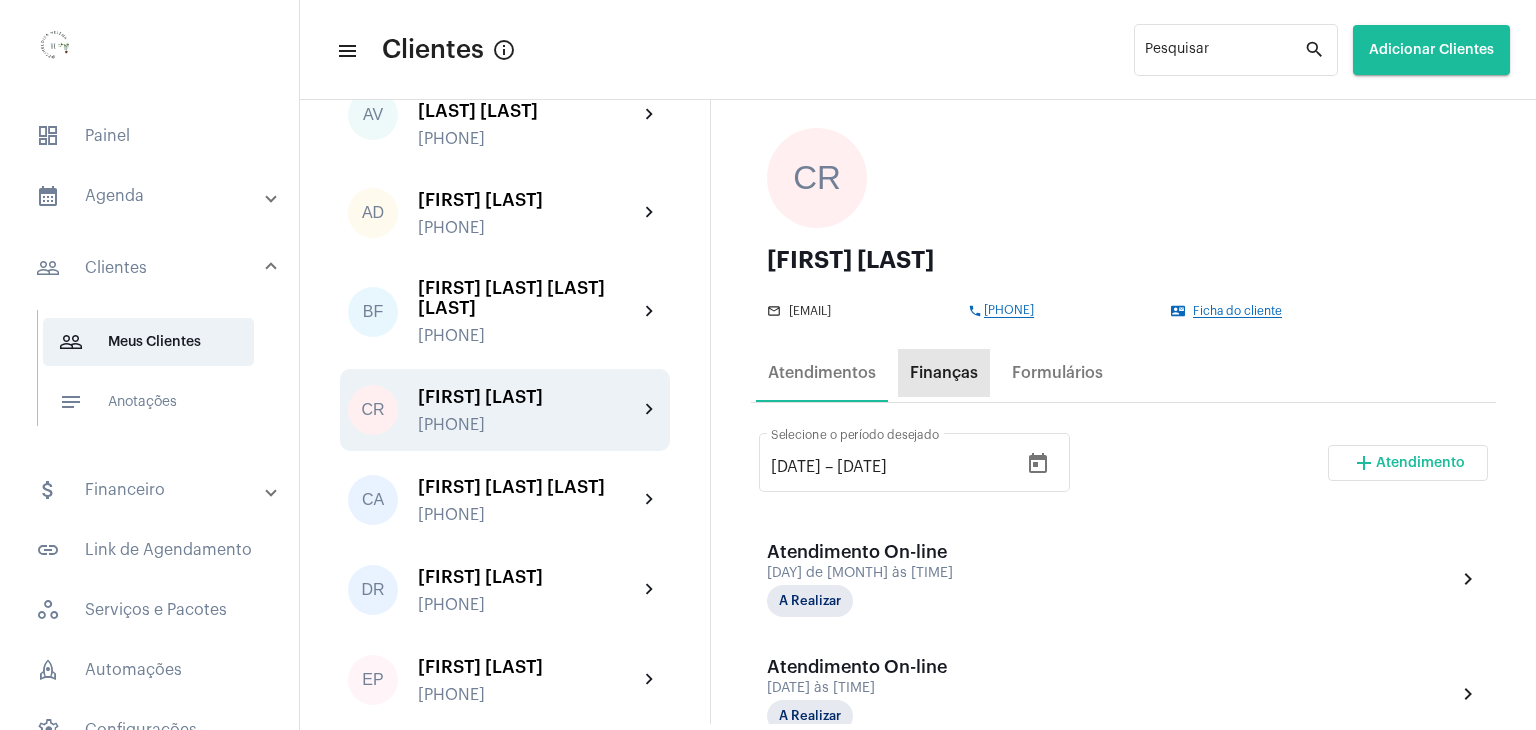 click on "Finanças" at bounding box center [944, 373] 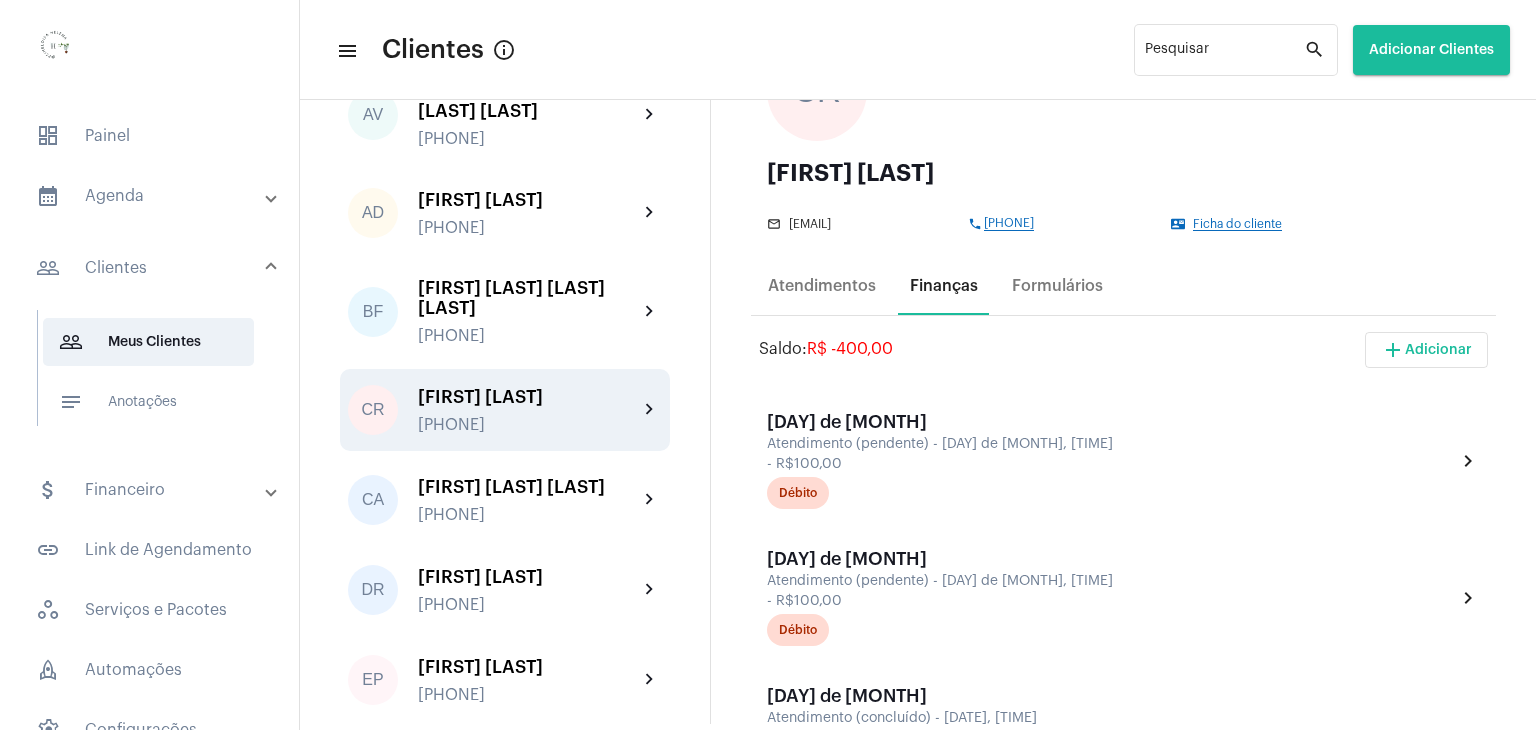 scroll, scrollTop: 100, scrollLeft: 0, axis: vertical 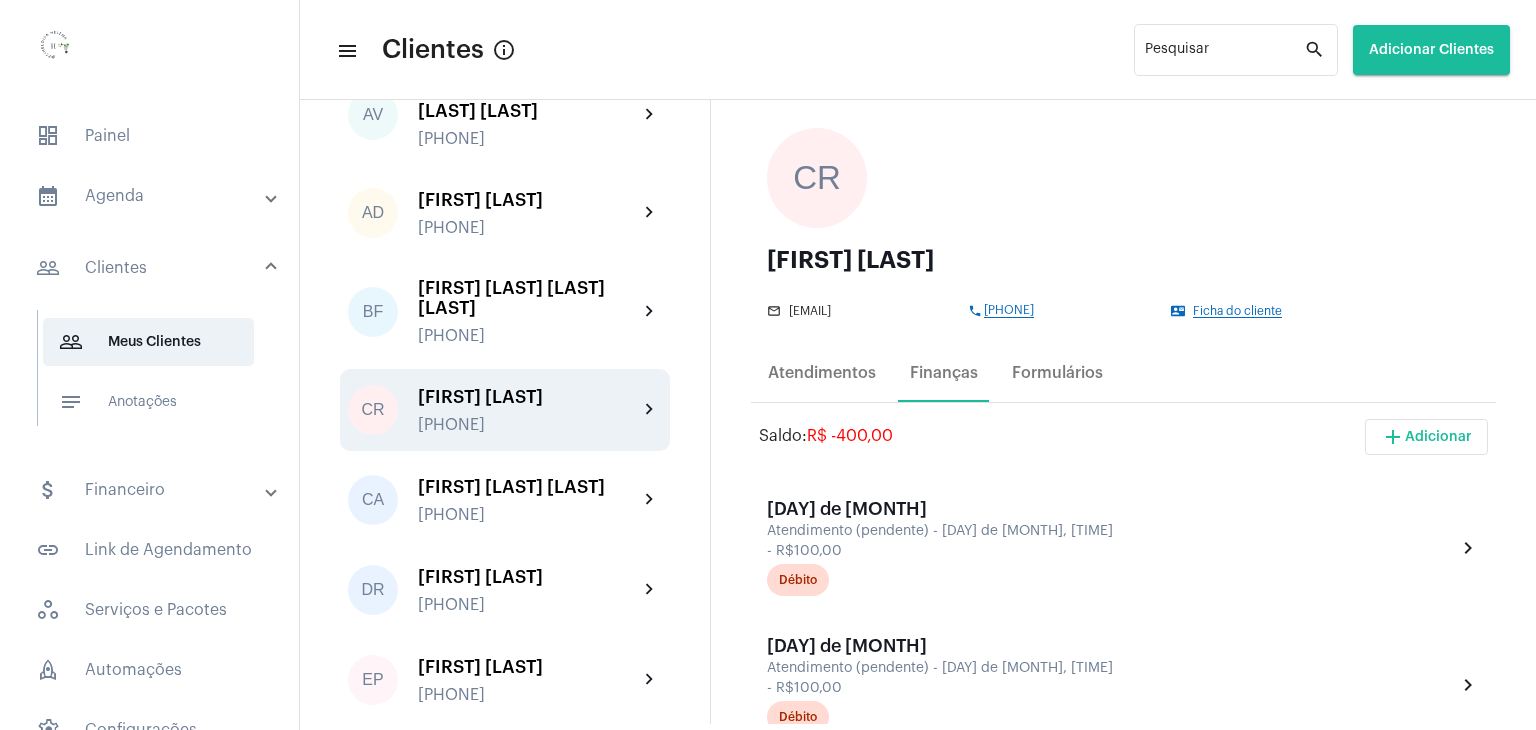 click on "add  Adicionar" at bounding box center [1426, 437] 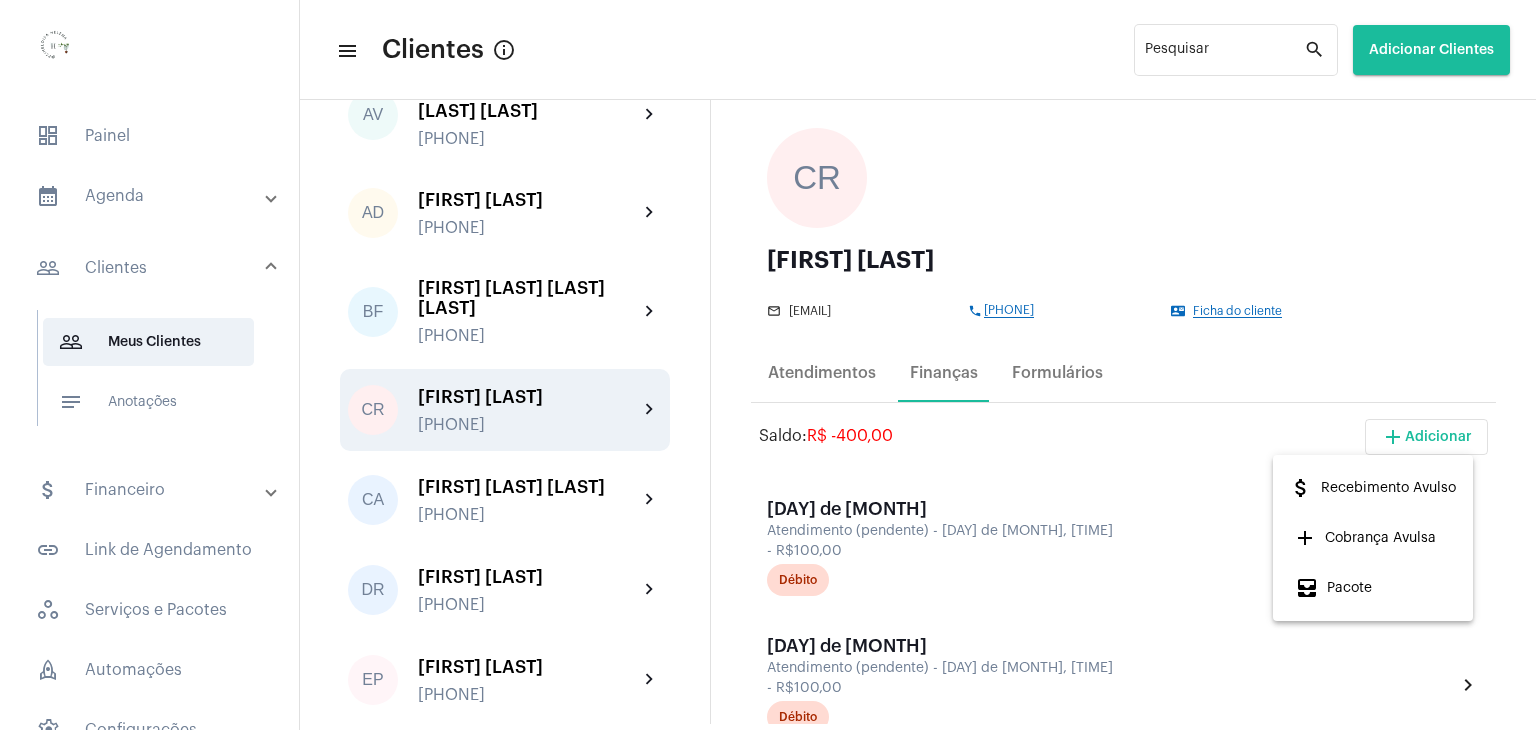 click on "add Cobrança Avulsa" at bounding box center [1365, 538] 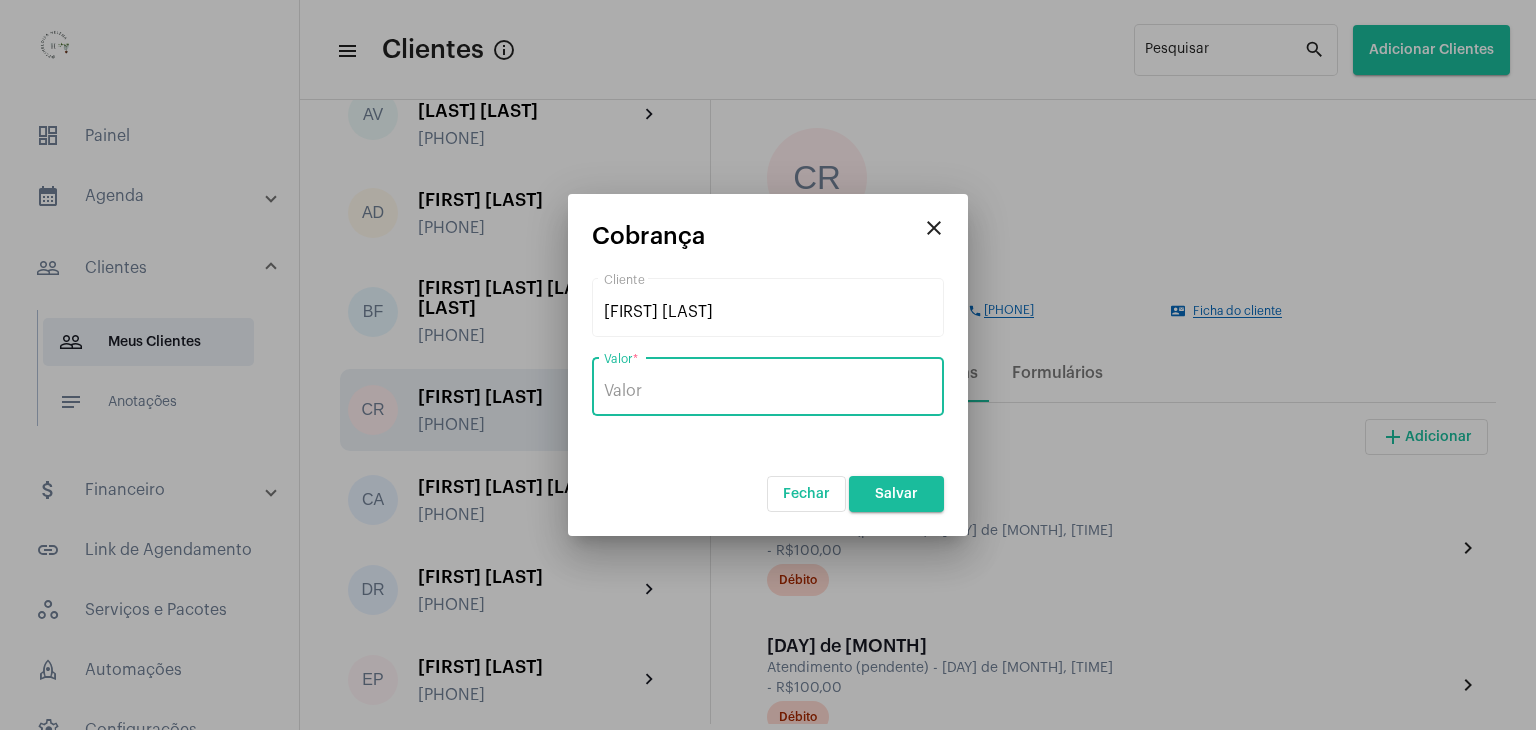 click on "Valor  *" at bounding box center (768, 391) 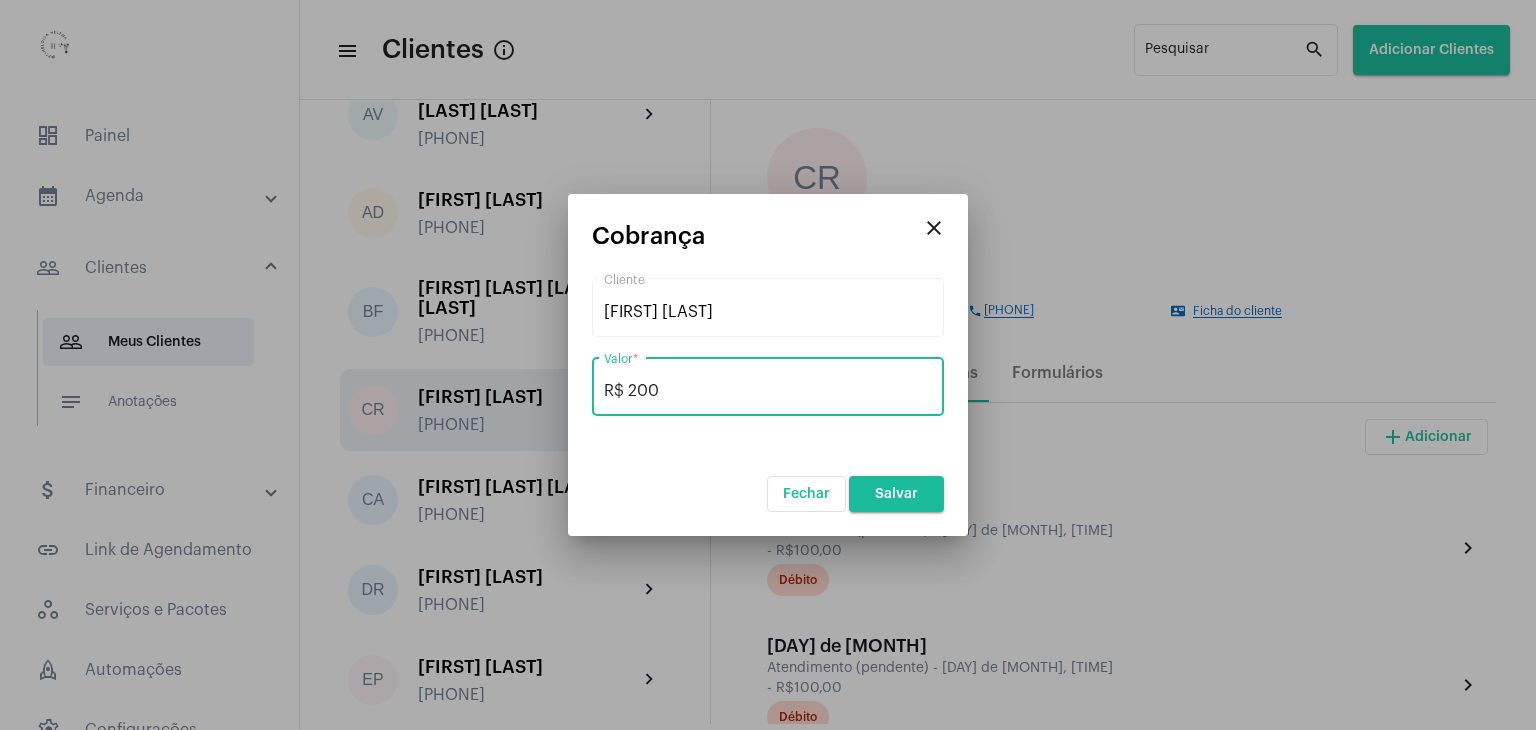 type on "R$ 200" 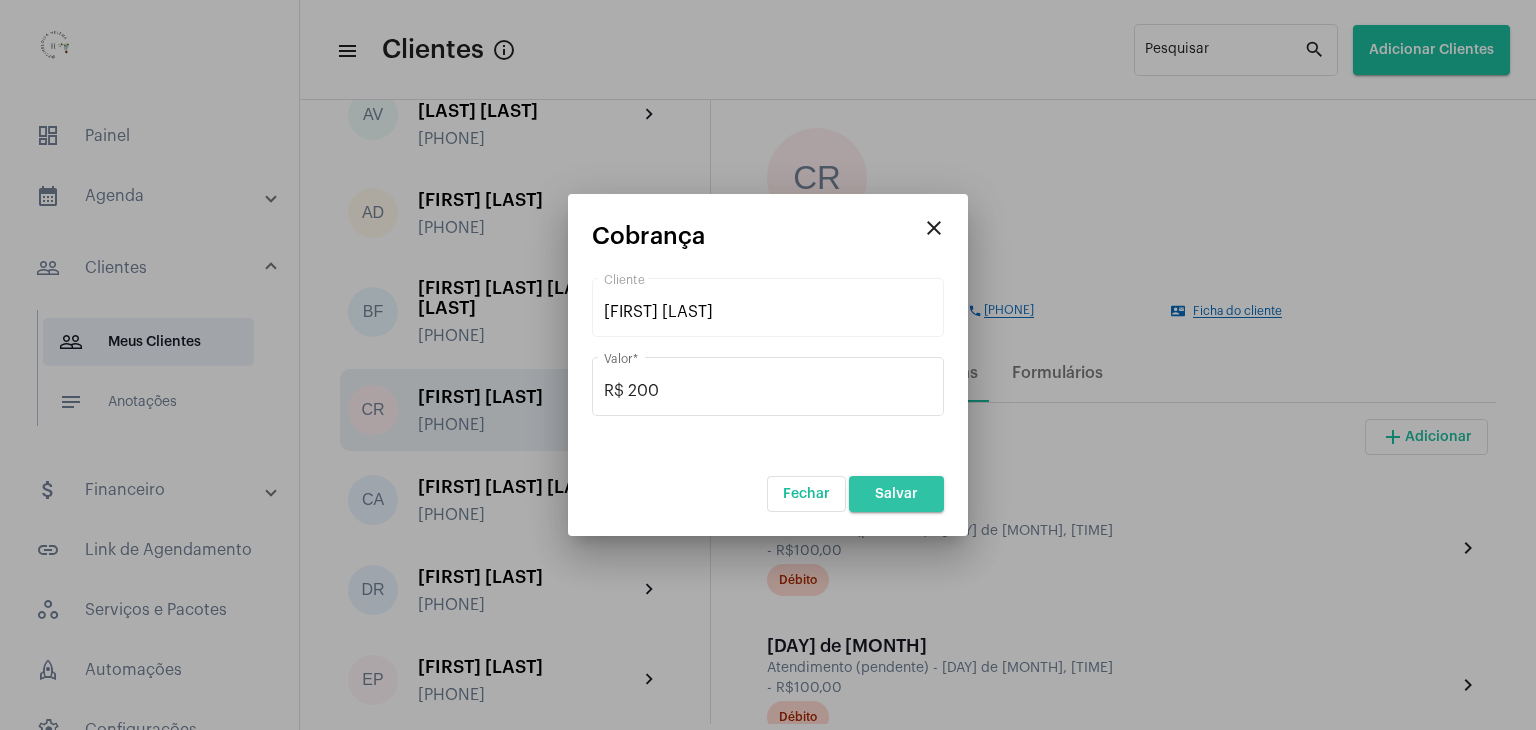 click on "Salvar" at bounding box center [896, 494] 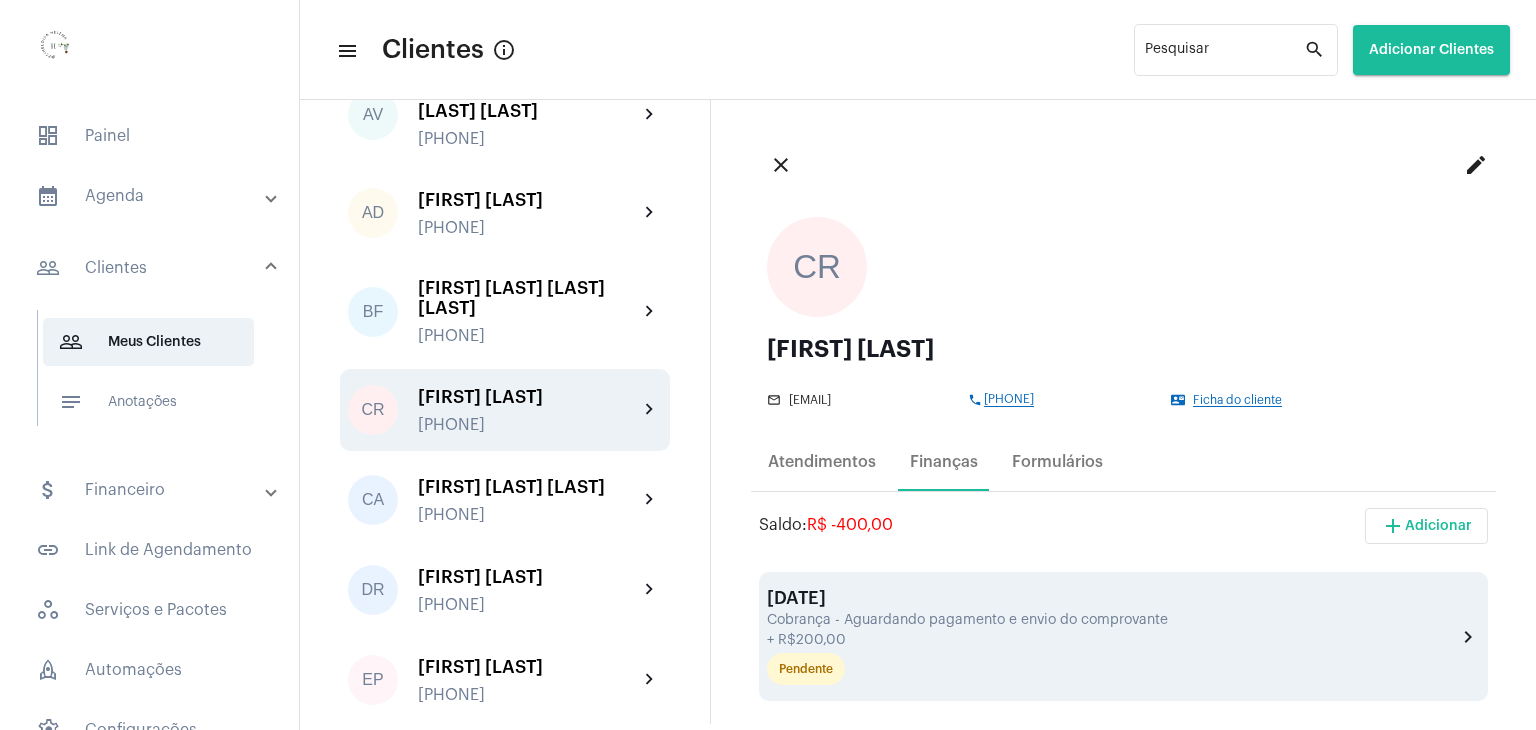 scroll, scrollTop: 0, scrollLeft: 0, axis: both 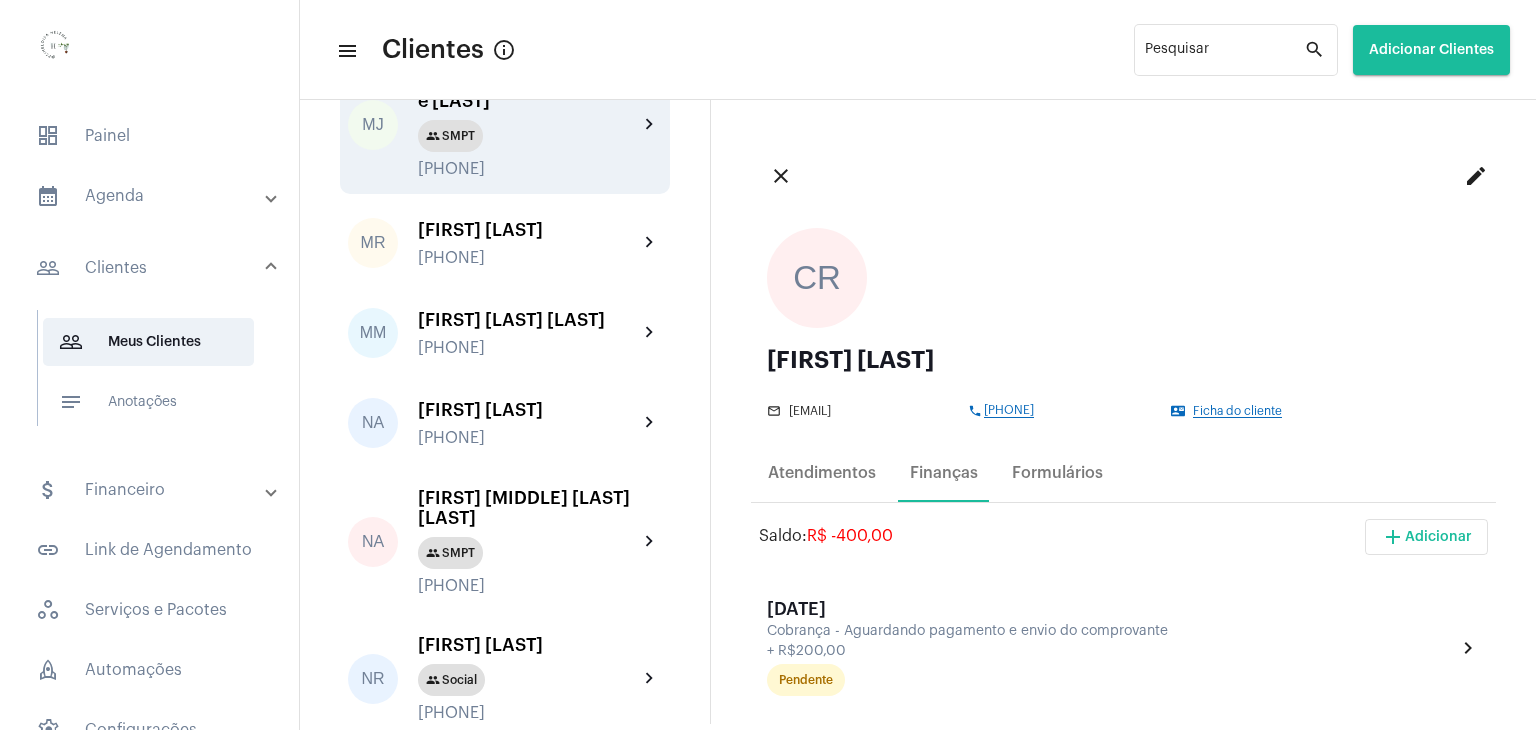 click on "[FIRST] [MIDDLE] [LAST] e [LAST]" 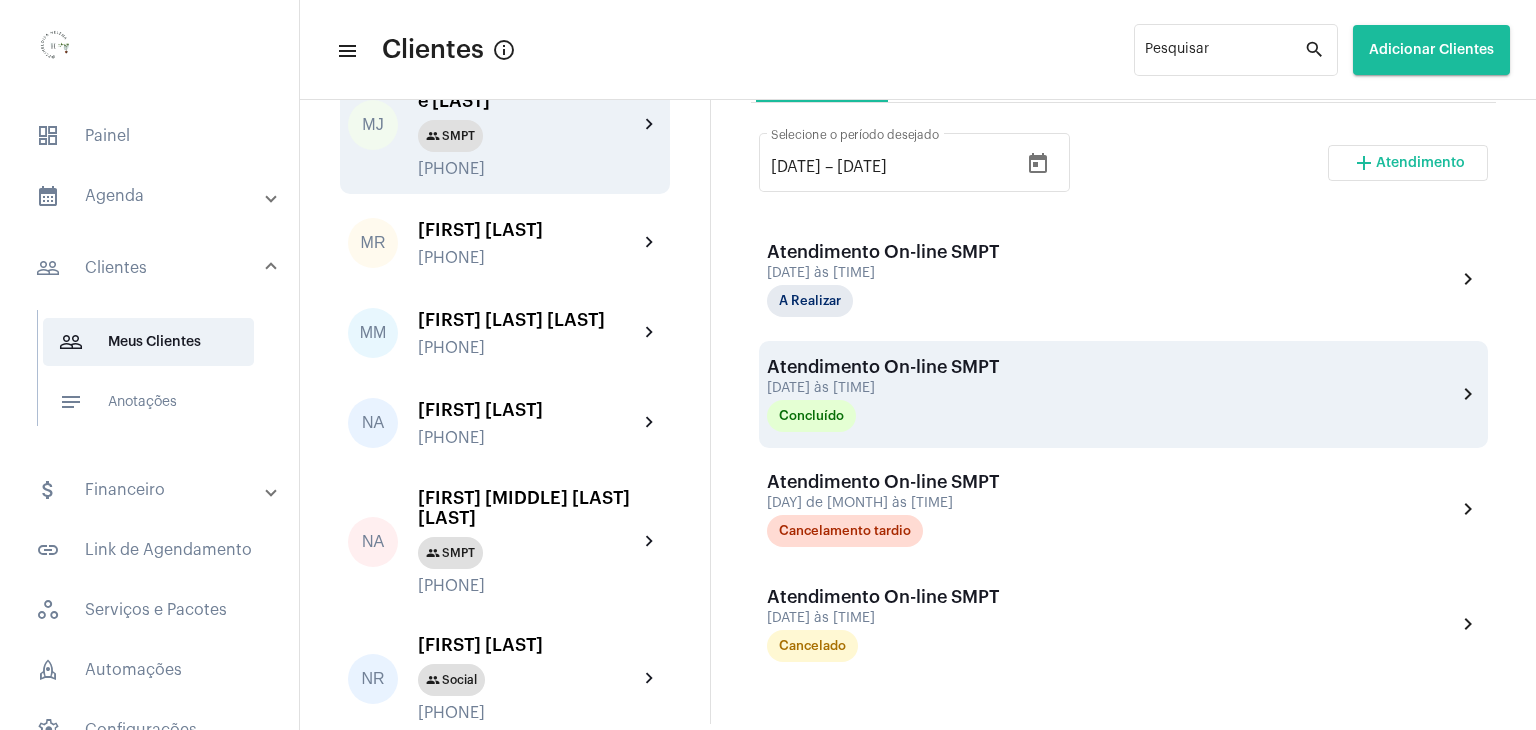 scroll, scrollTop: 200, scrollLeft: 0, axis: vertical 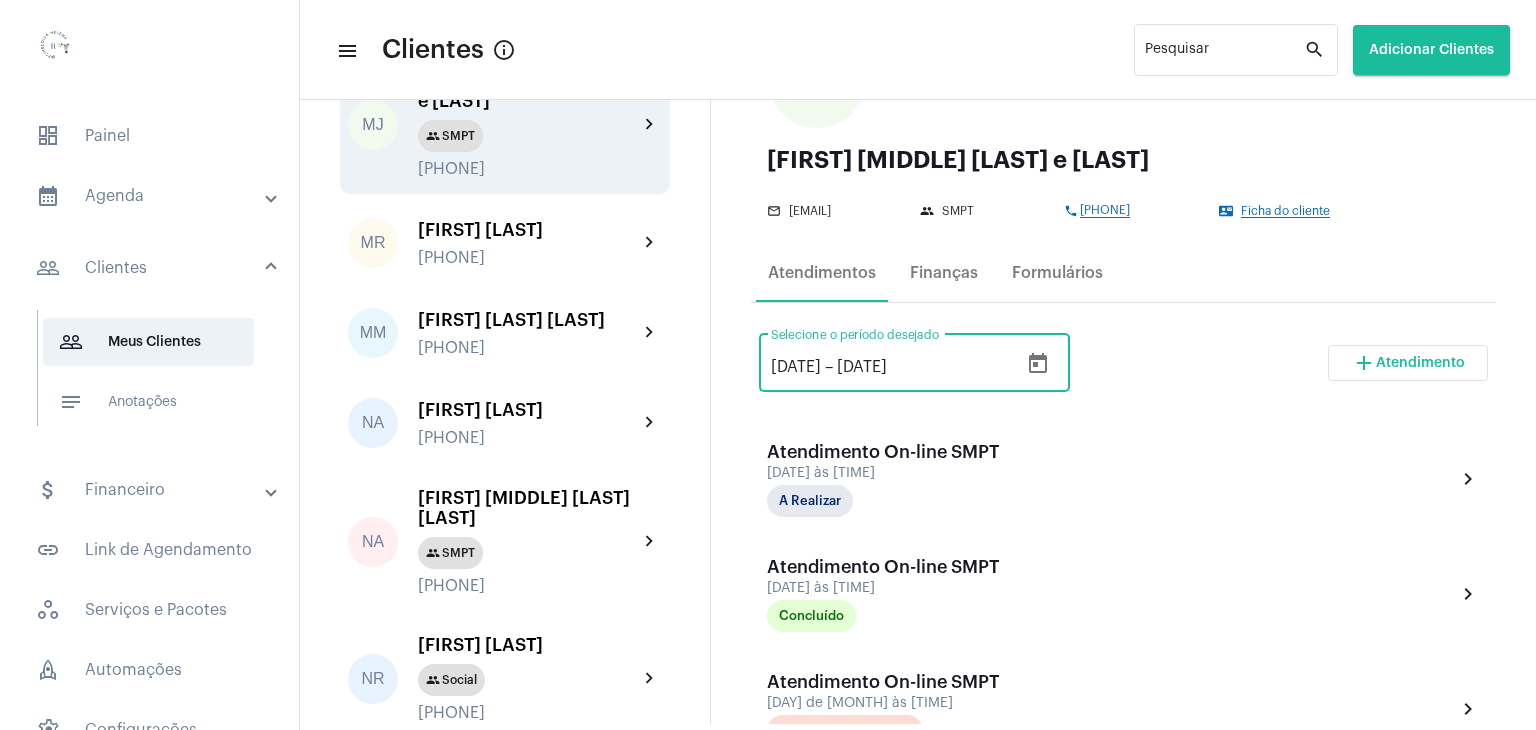 click on "[DATE]" at bounding box center (796, 367) 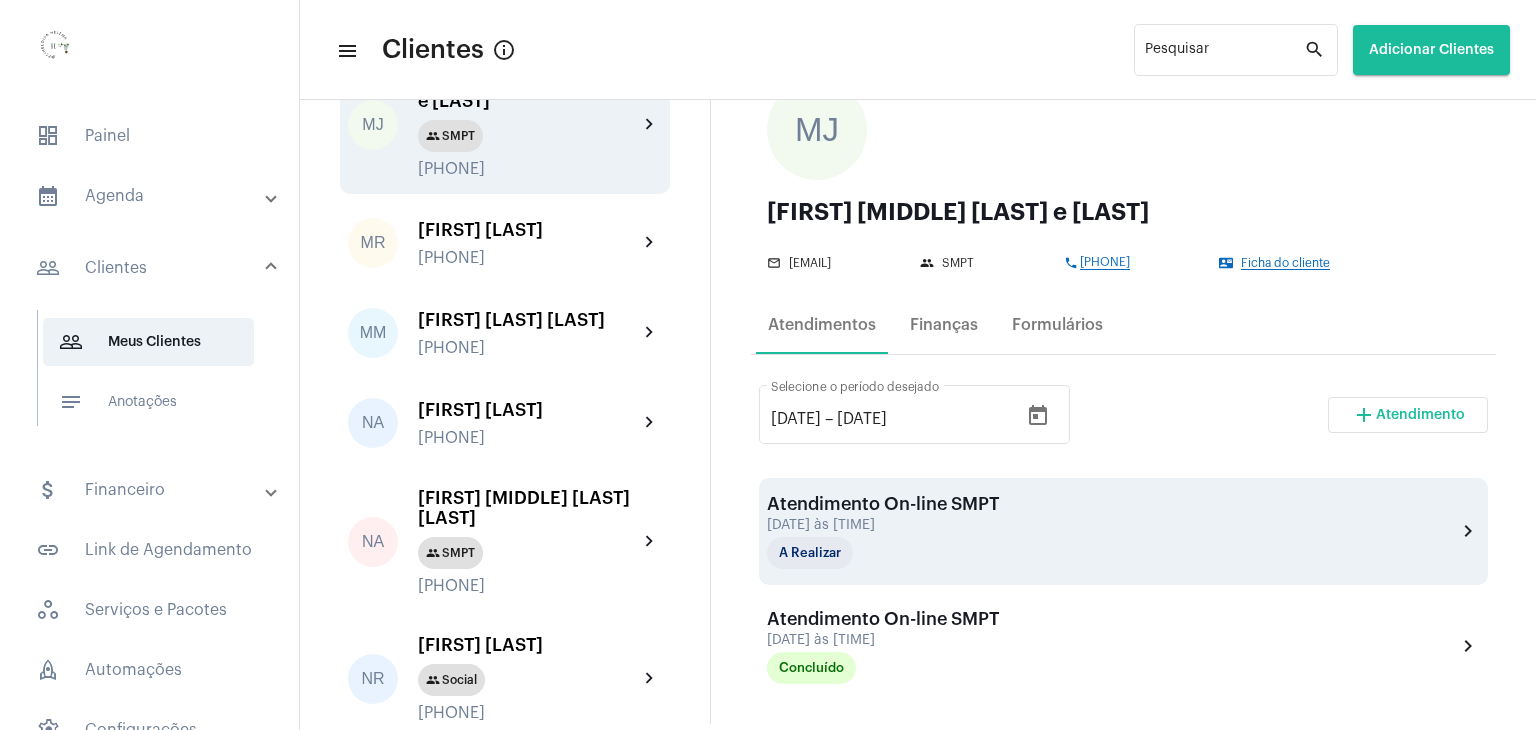 scroll, scrollTop: 0, scrollLeft: 0, axis: both 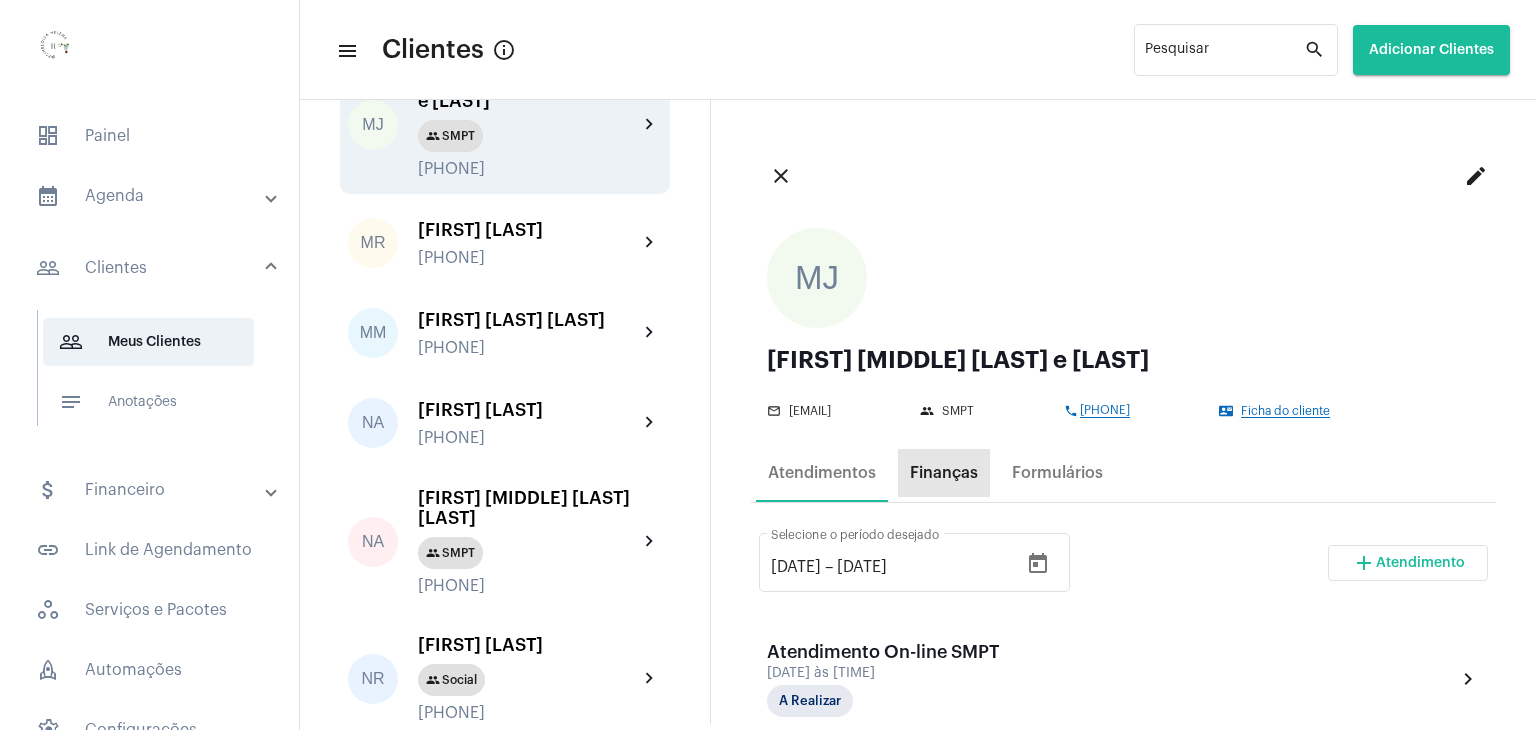click on "Finanças" at bounding box center [944, 473] 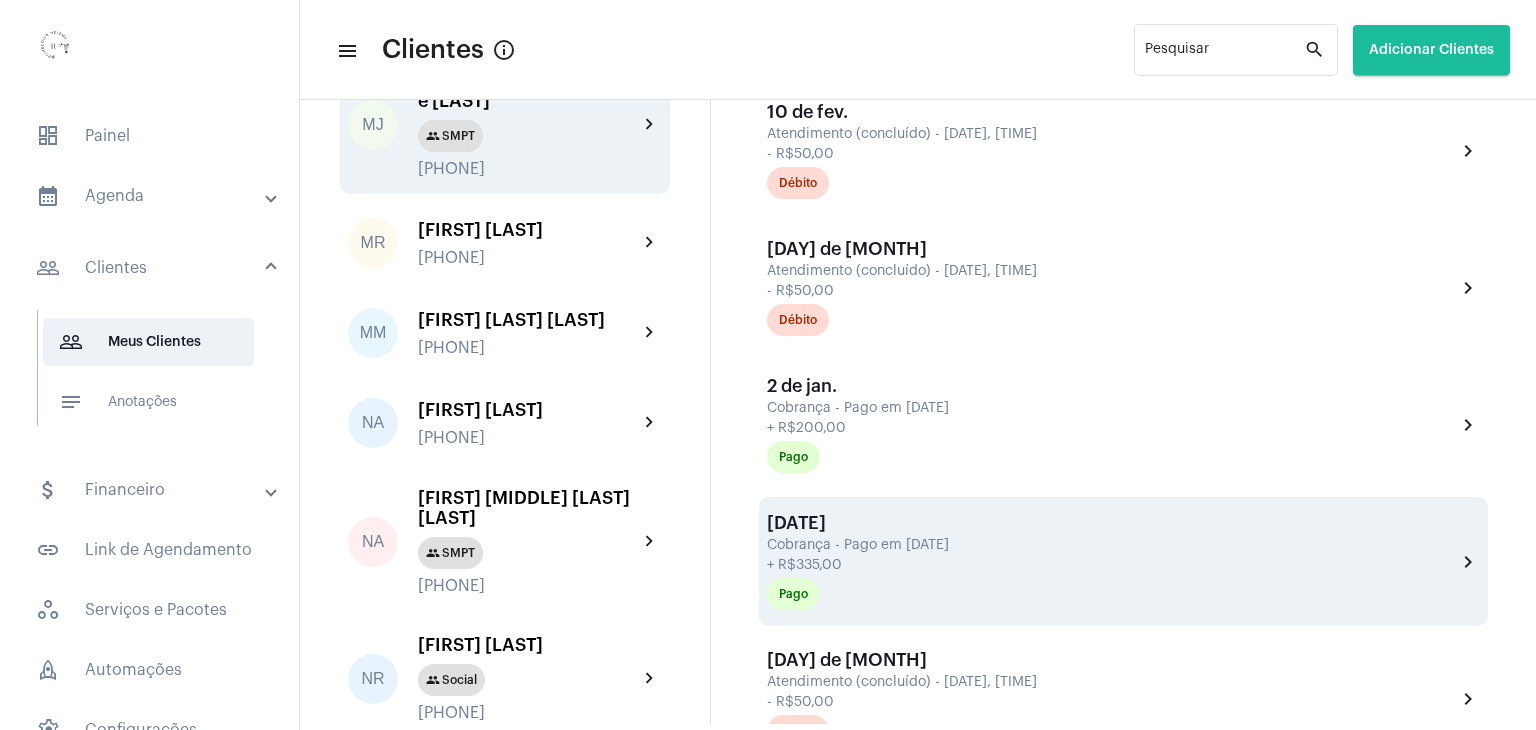 scroll, scrollTop: 3000, scrollLeft: 0, axis: vertical 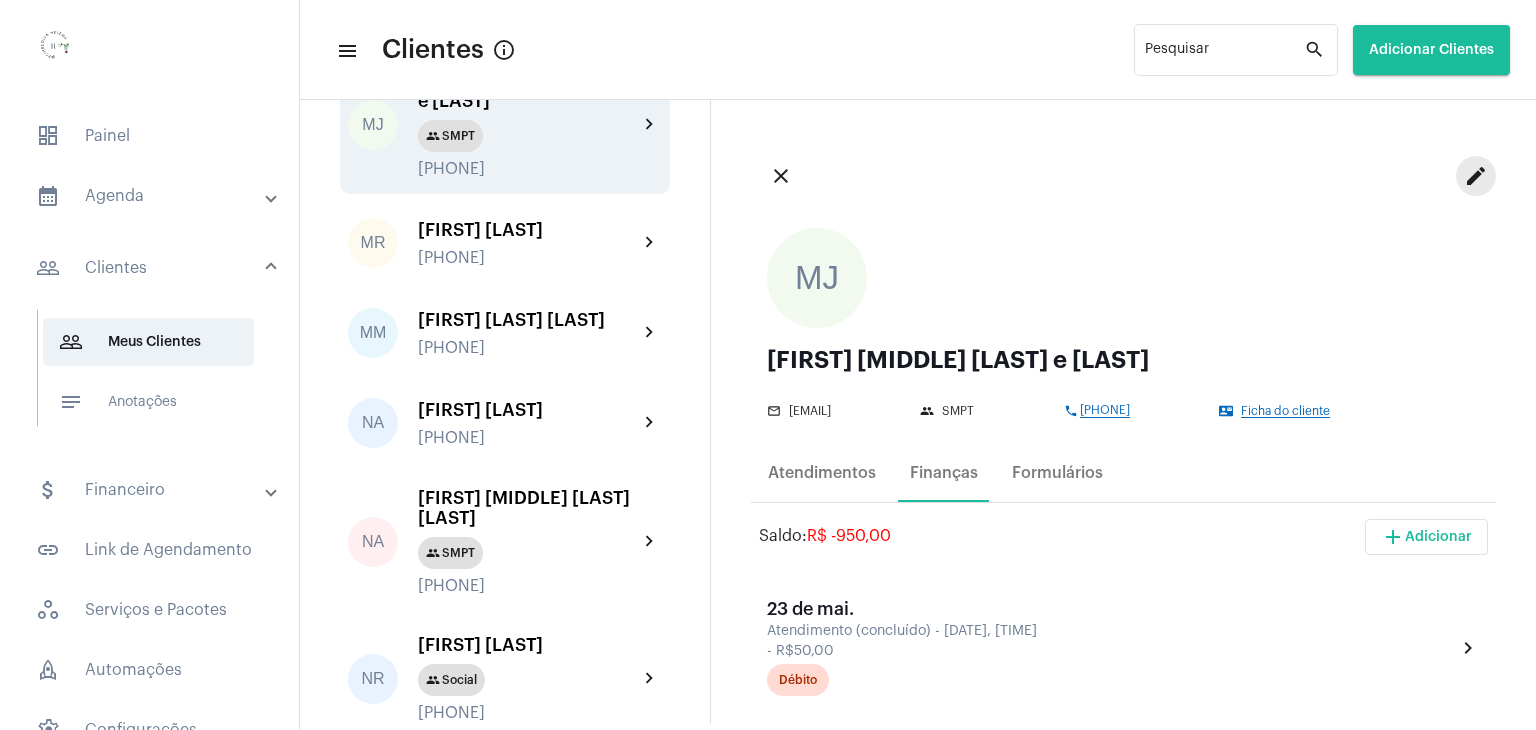 click on "edit" 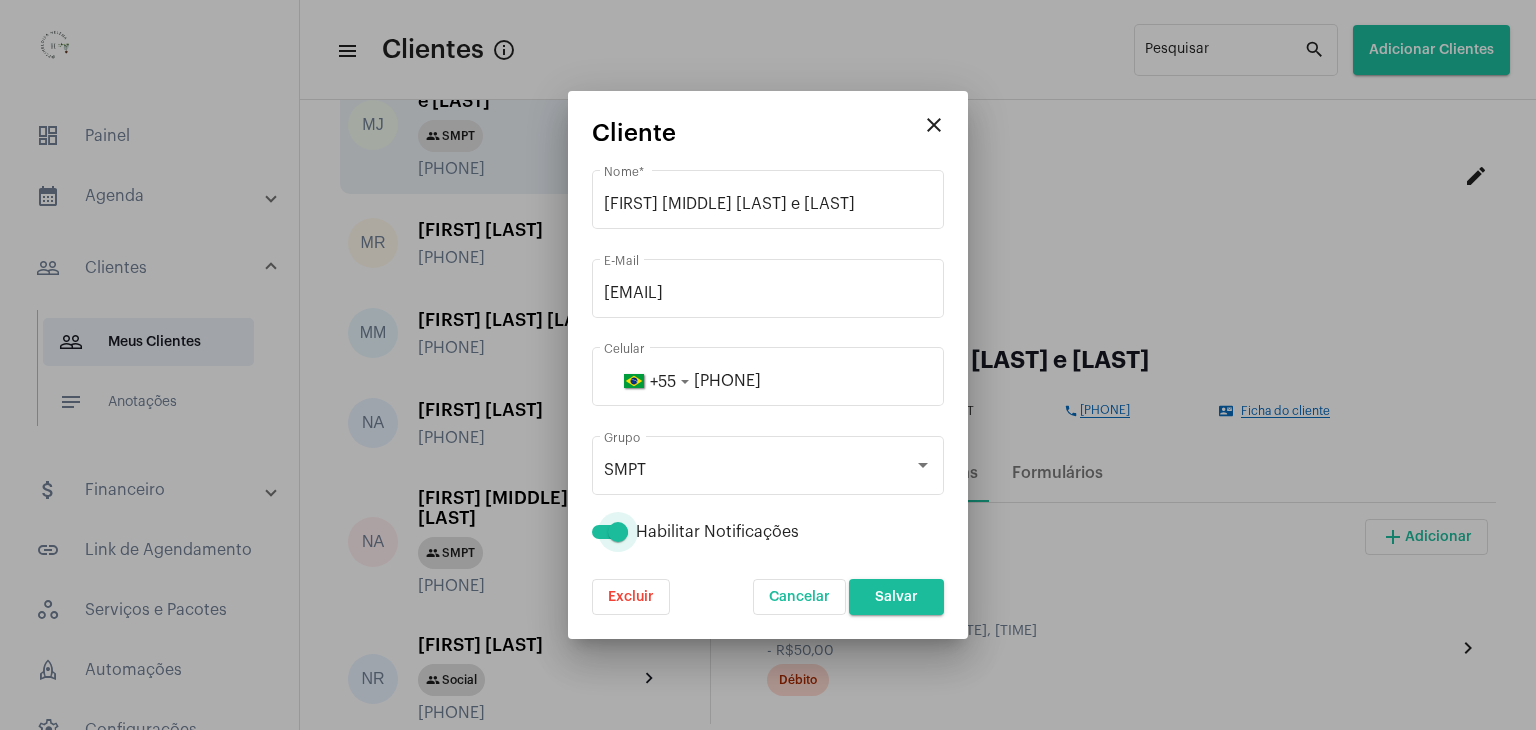 click at bounding box center (618, 532) 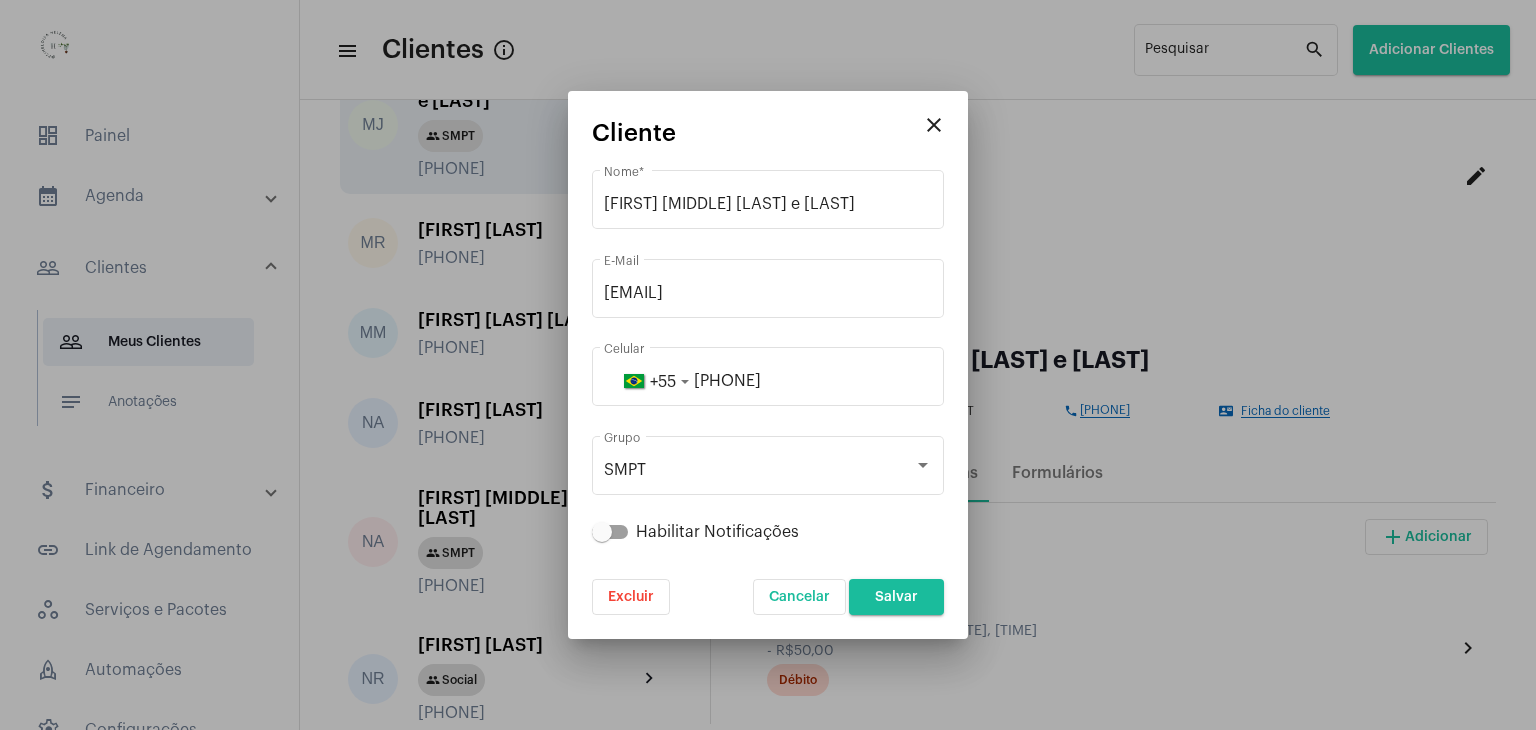 click on "Salvar" at bounding box center (896, 597) 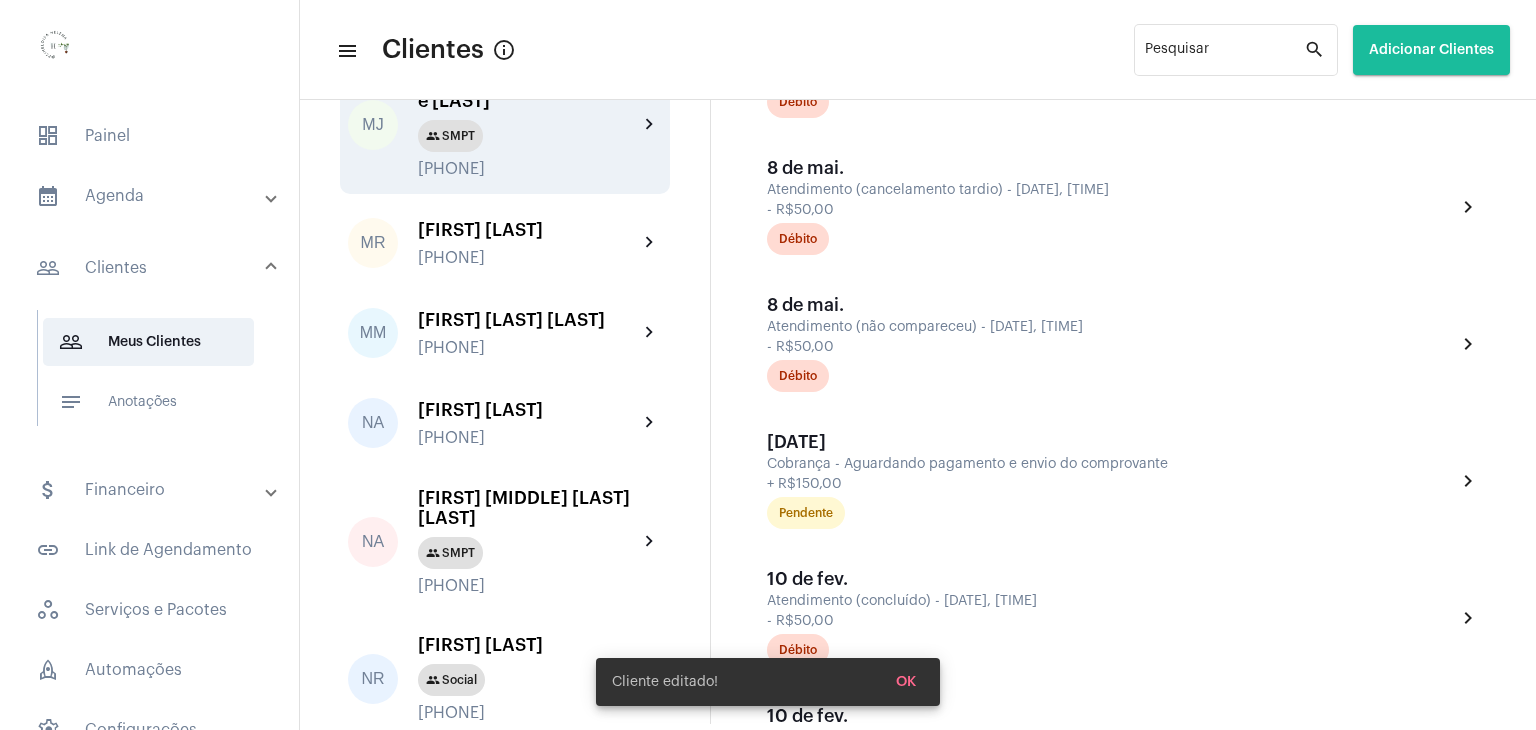 scroll, scrollTop: 1500, scrollLeft: 0, axis: vertical 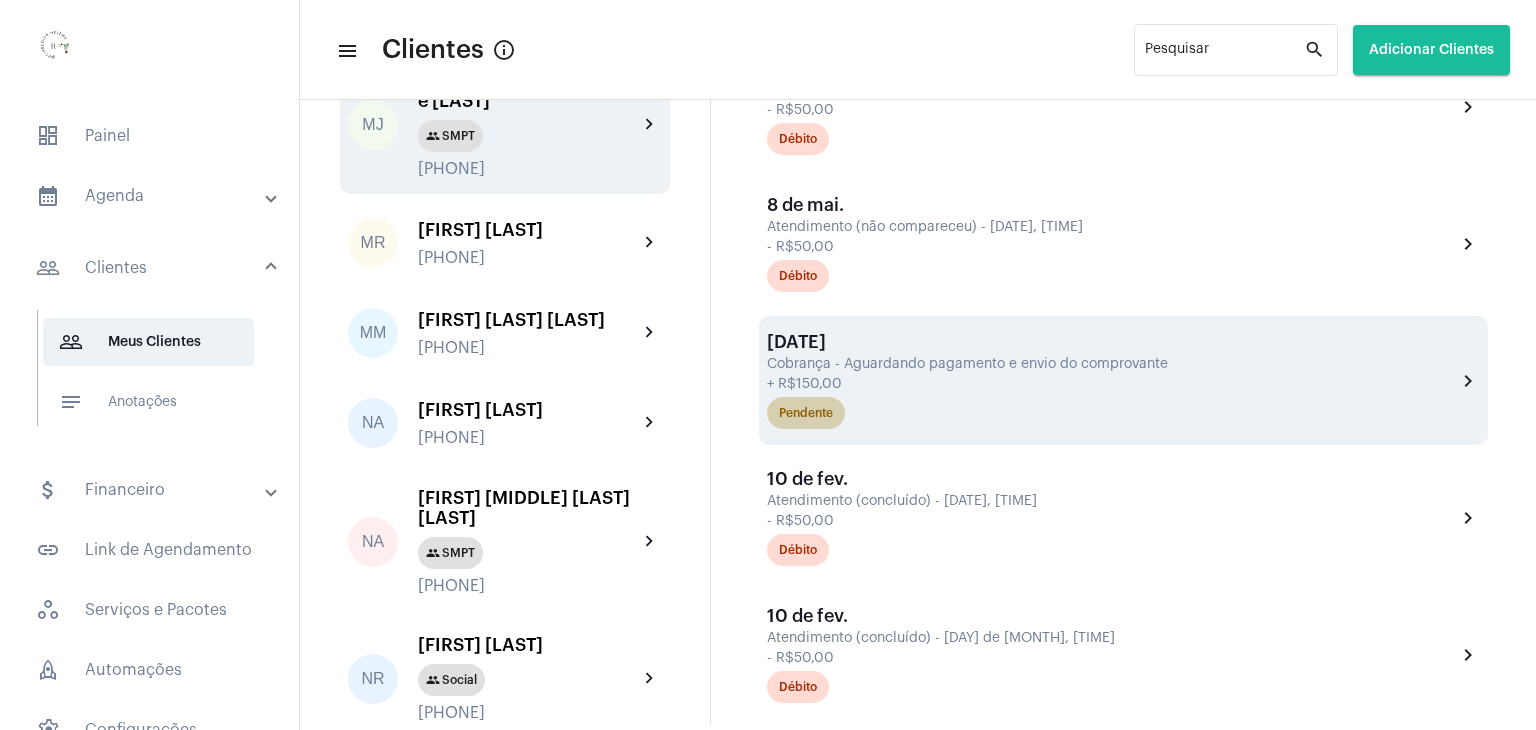 click on "Pendente" at bounding box center [1111, 413] 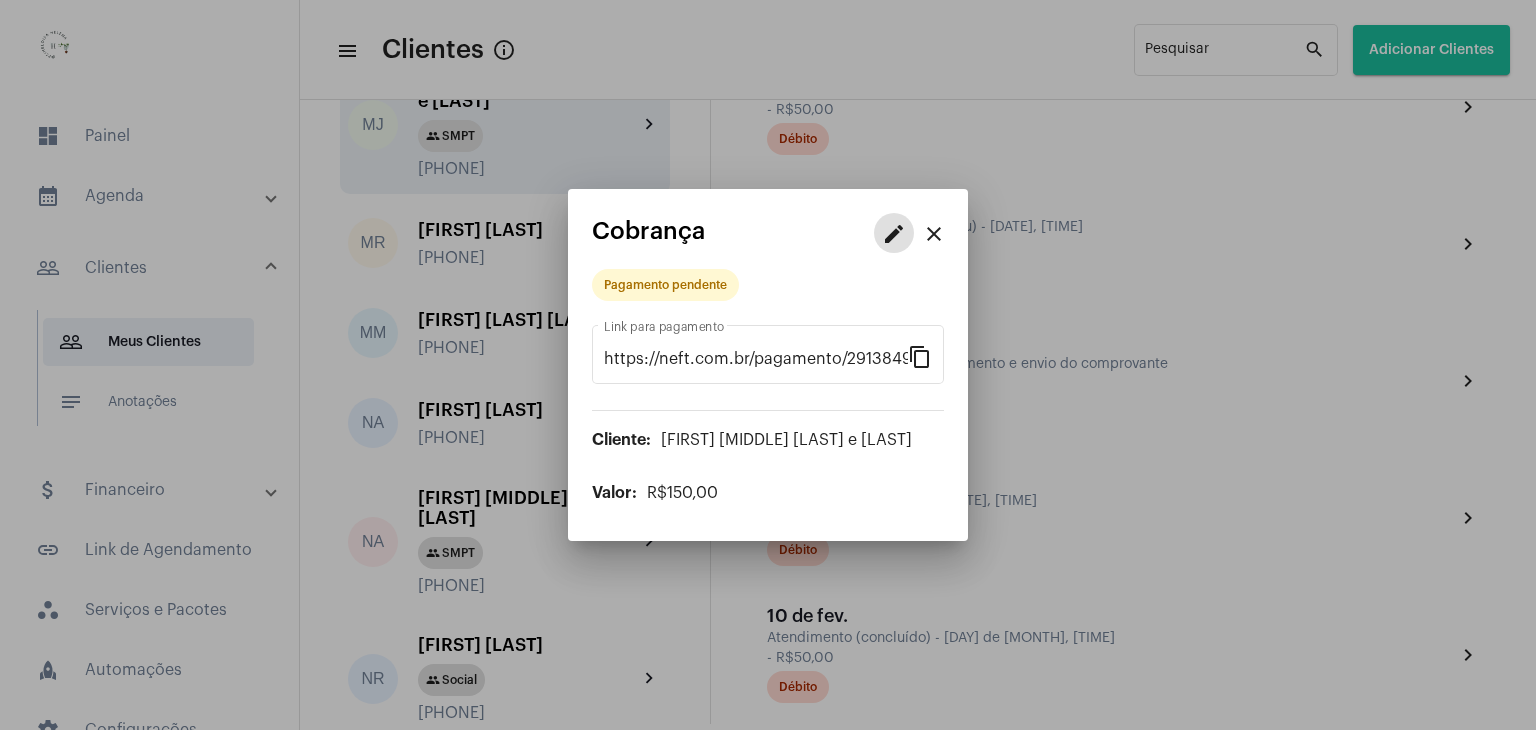 click on "edit" at bounding box center [894, 234] 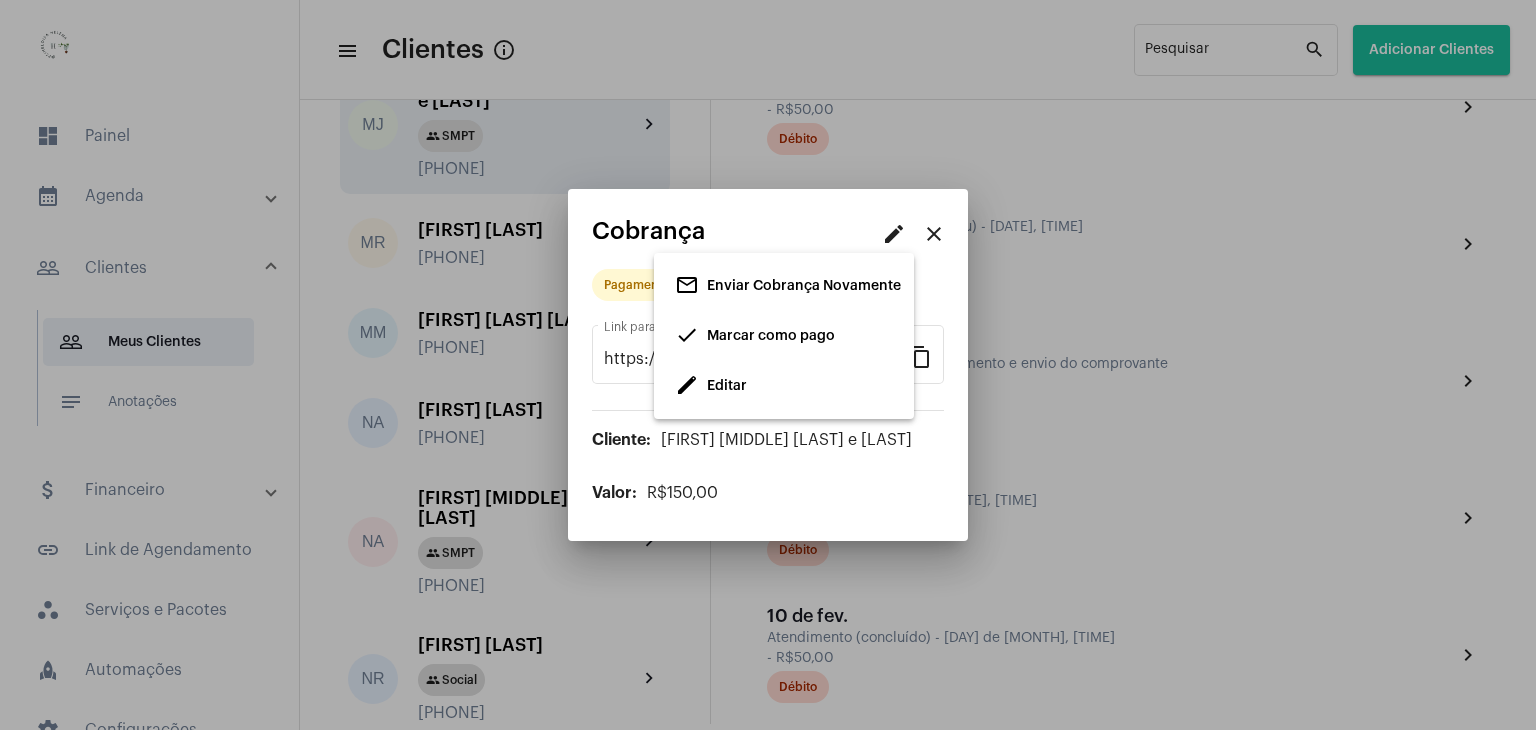 drag, startPoint x: 863, startPoint y: 498, endPoint x: 908, endPoint y: 402, distance: 106.02358 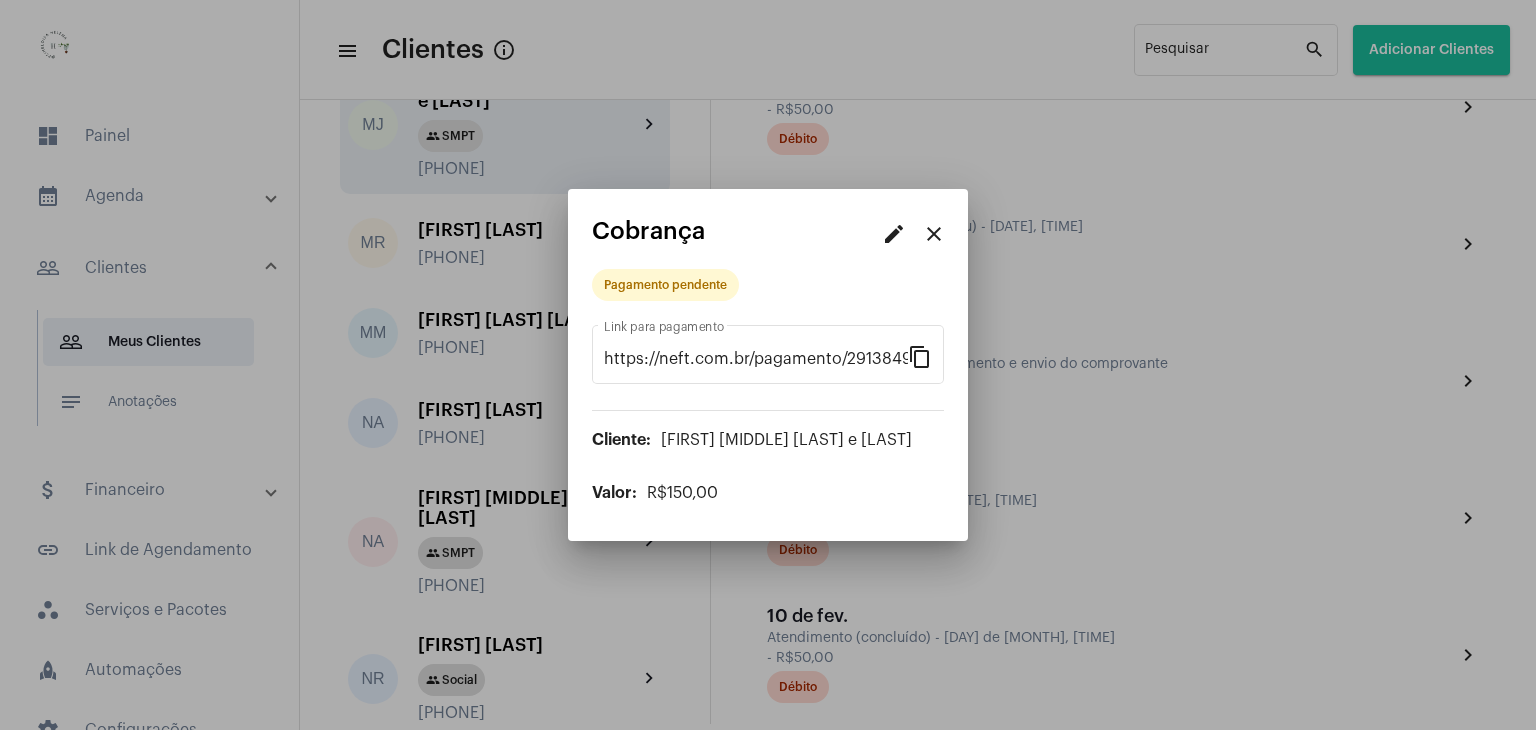 click on "edit" at bounding box center (894, 234) 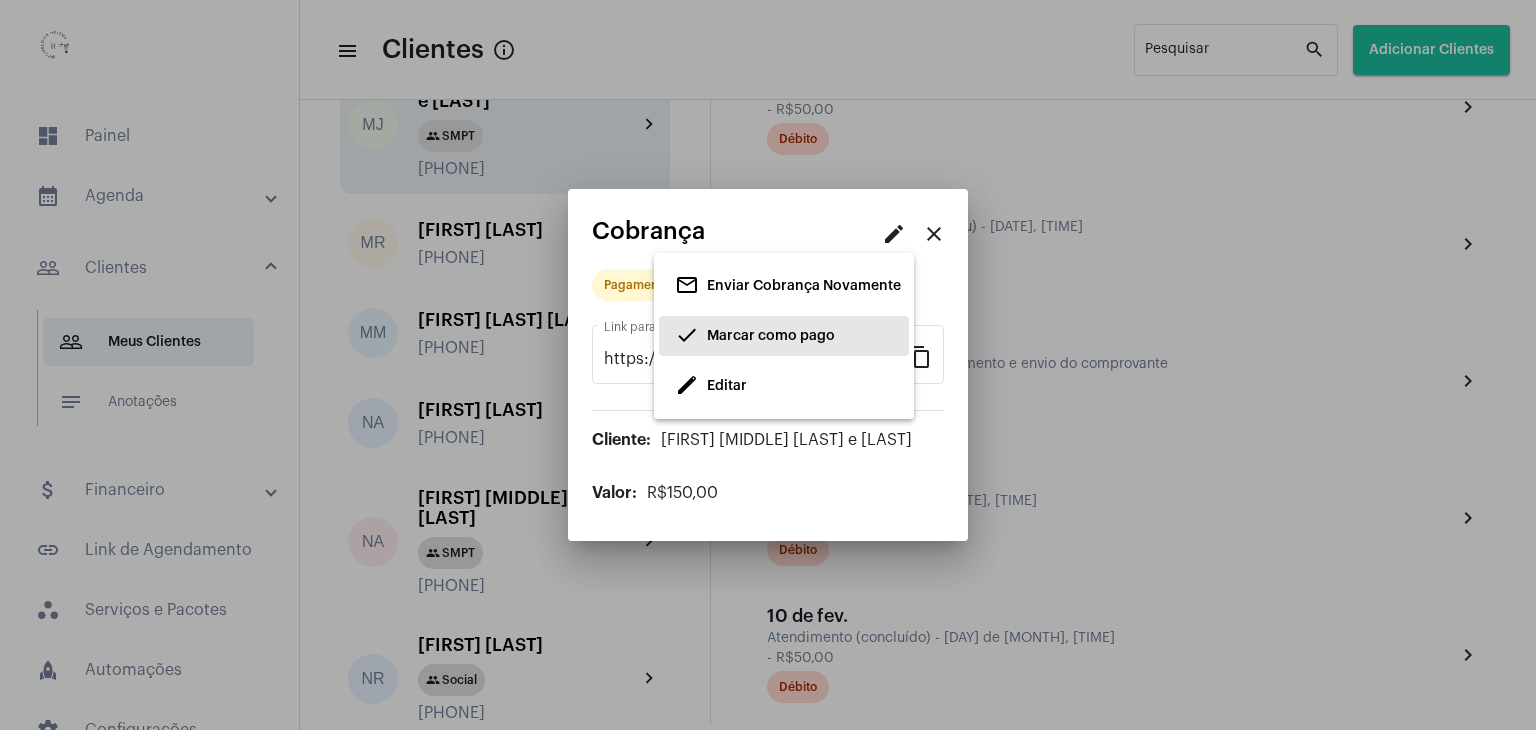 click on "Marcar como pago" at bounding box center (771, 337) 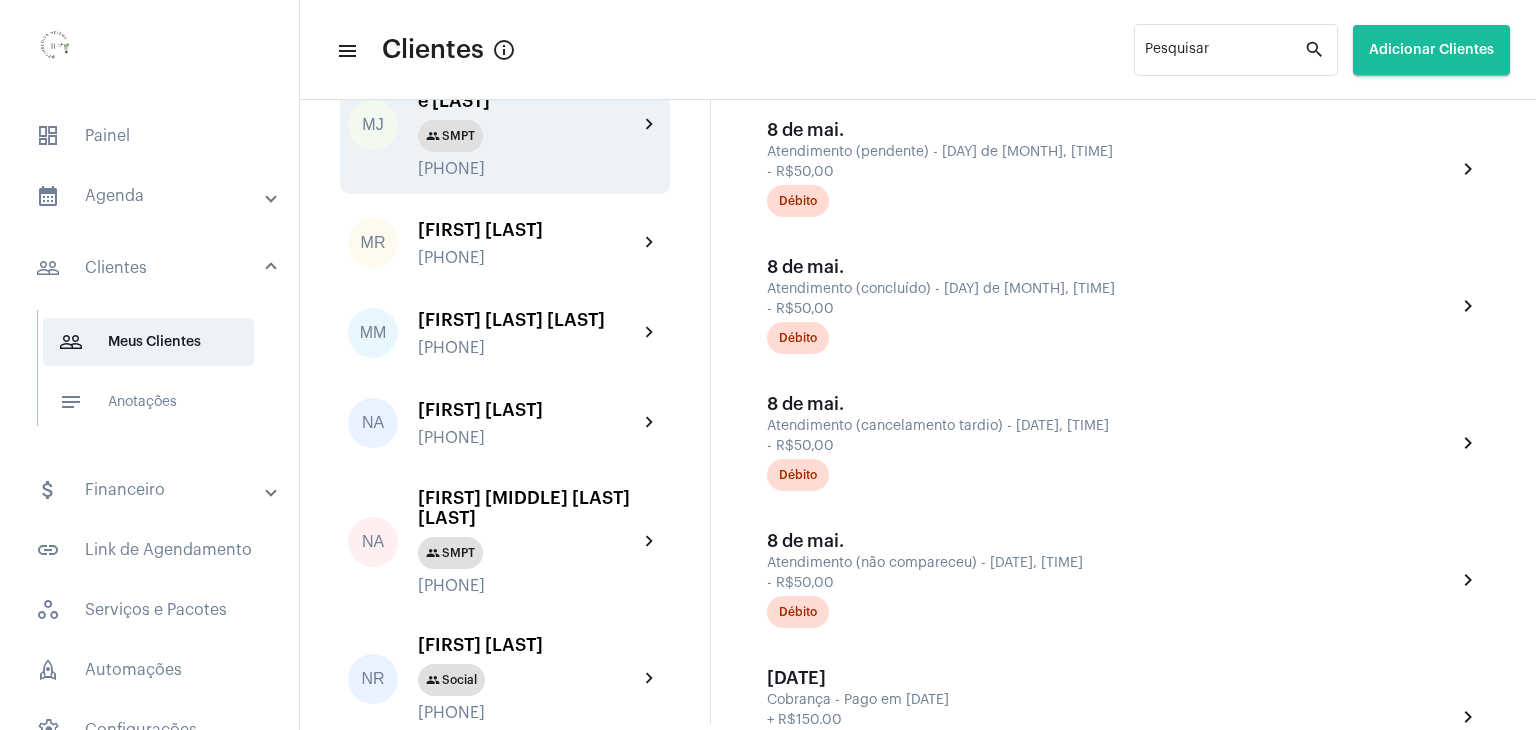 scroll, scrollTop: 1200, scrollLeft: 0, axis: vertical 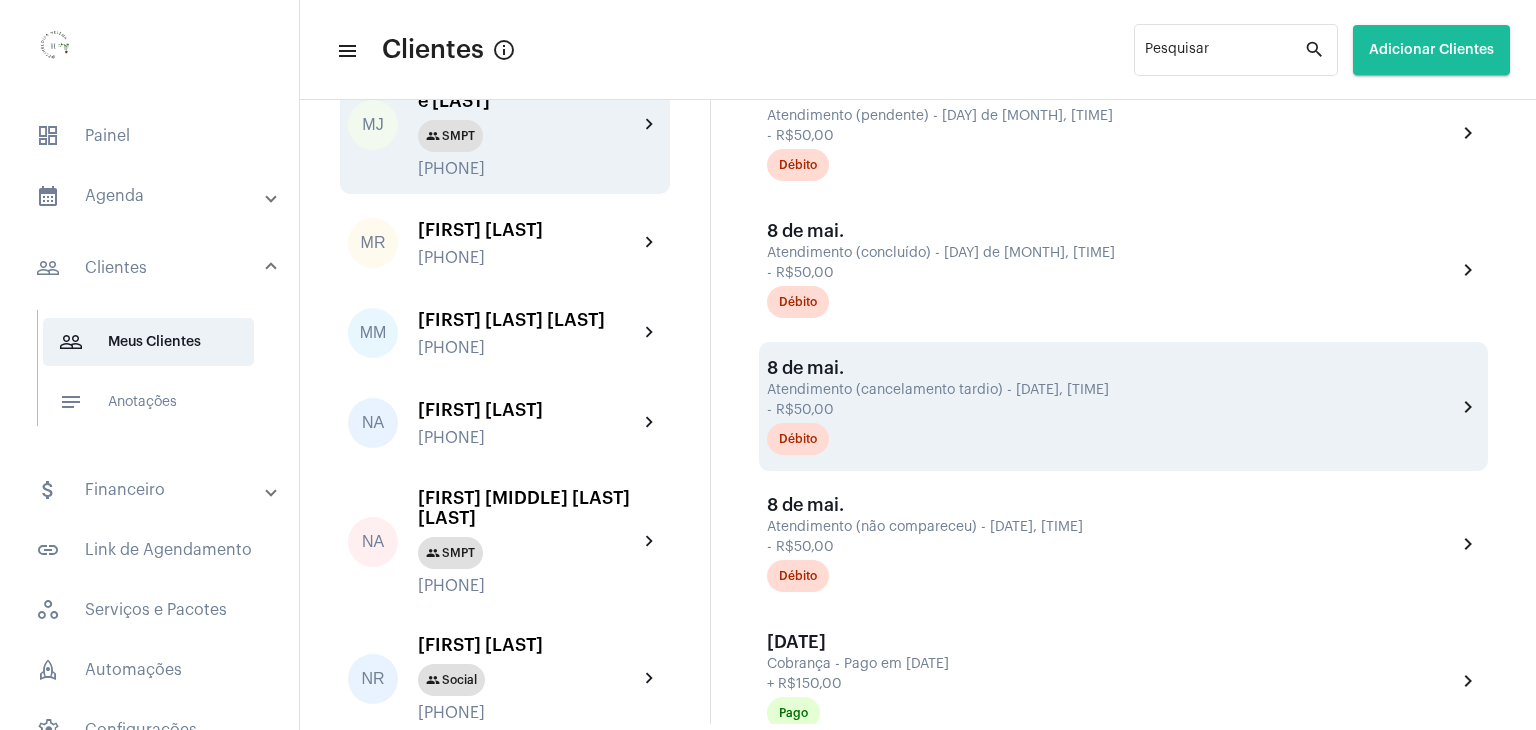 click on "Atendimento (cancelamento tardio) - [DATE], [TIME]" at bounding box center [1109, 390] 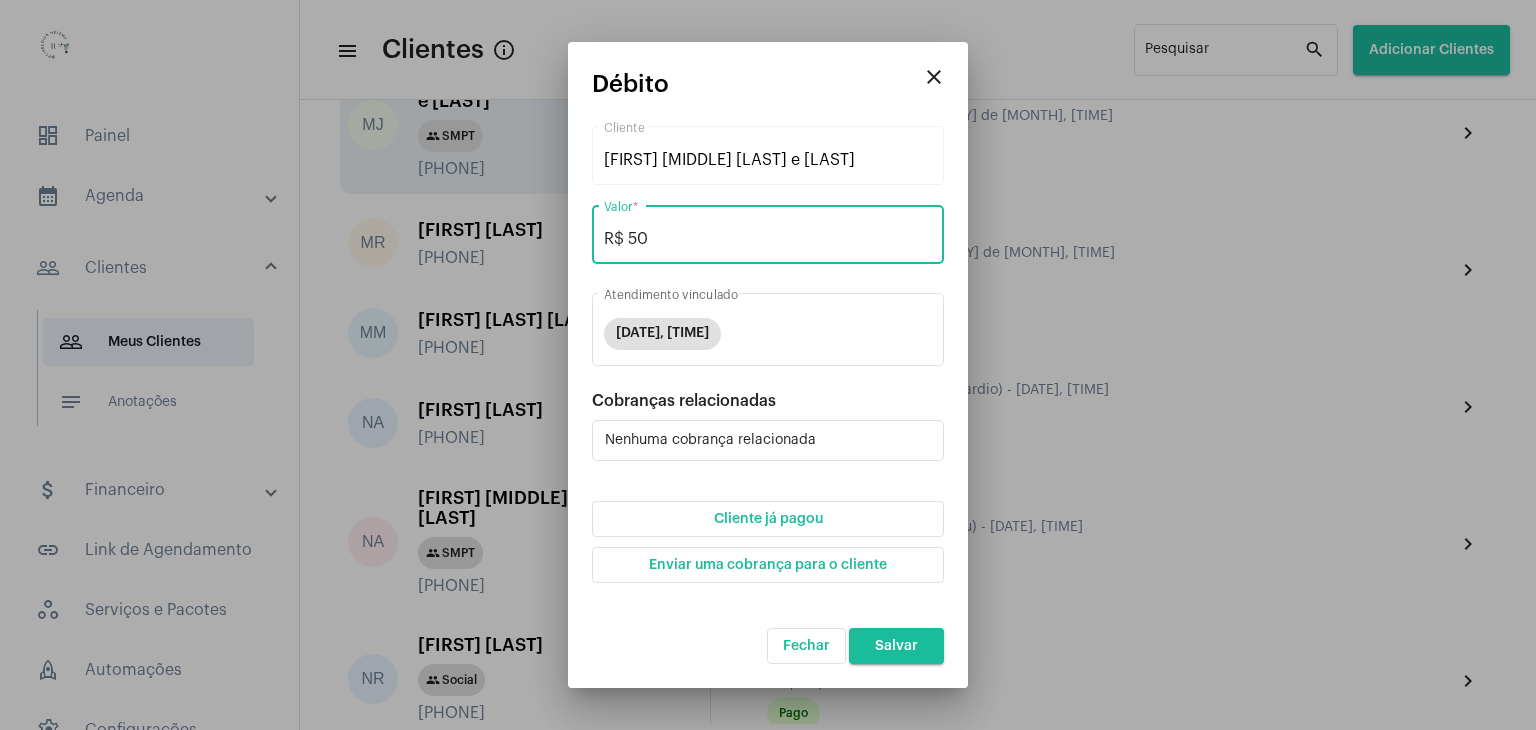 drag, startPoint x: 658, startPoint y: 243, endPoint x: 628, endPoint y: 240, distance: 30.149628 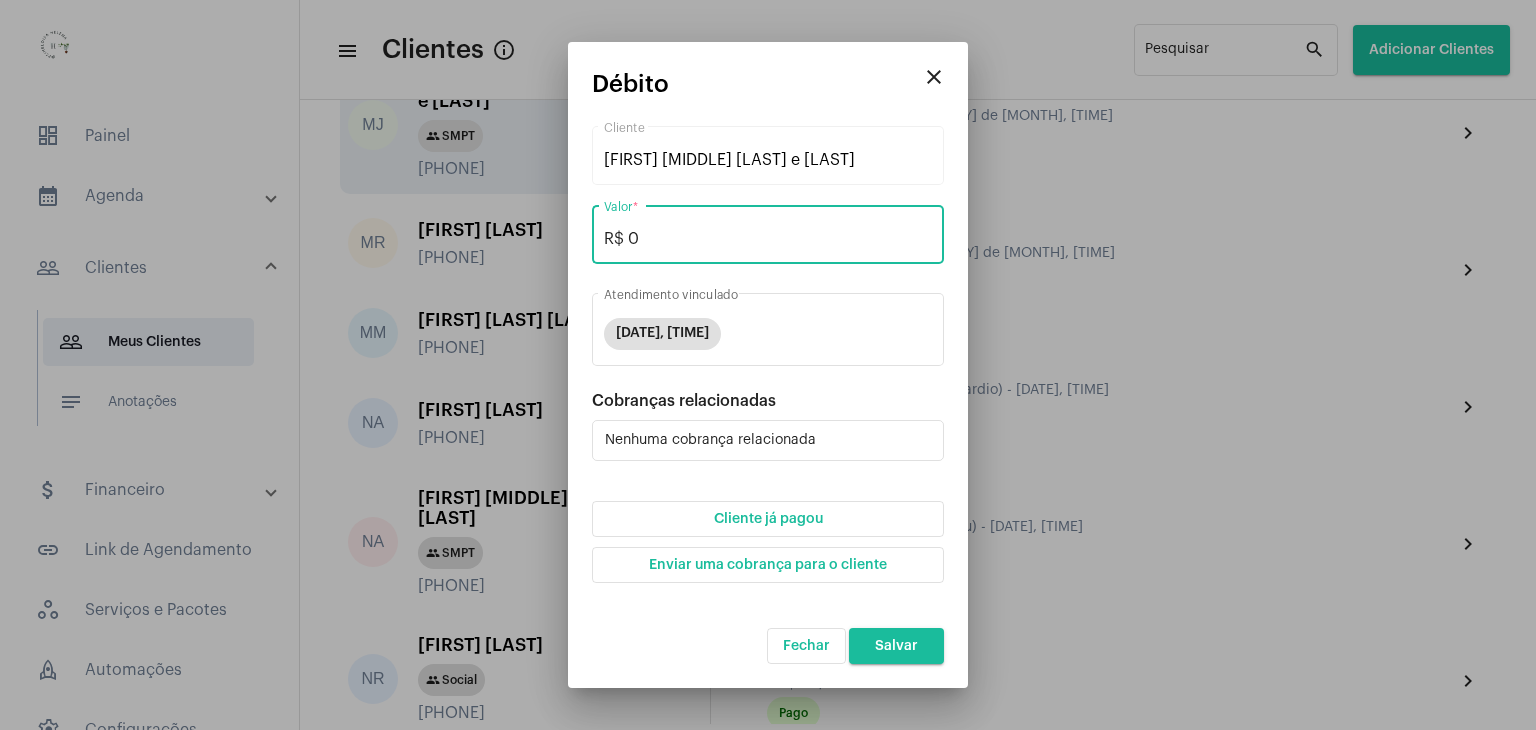 type on "R$ 0" 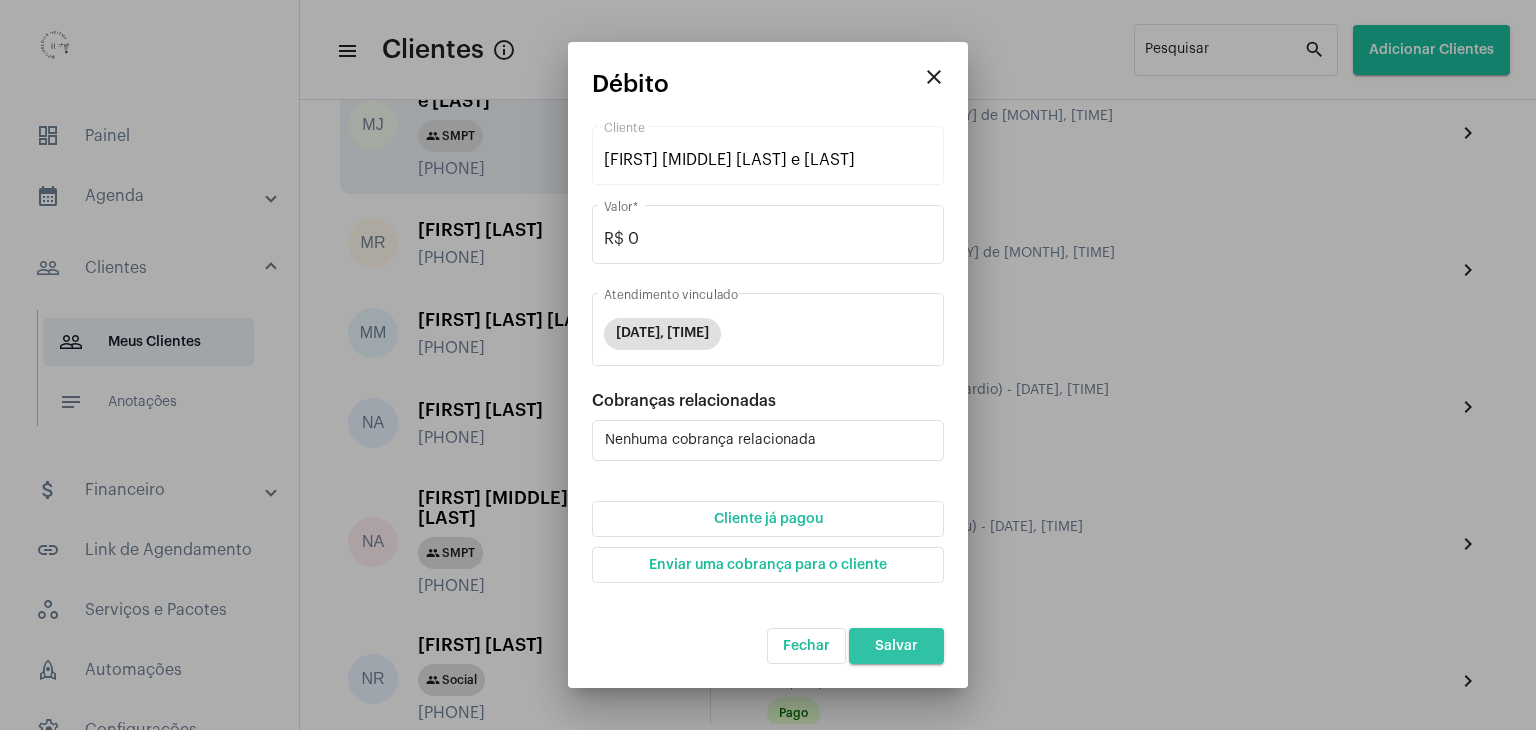click on "Salvar" at bounding box center [896, 646] 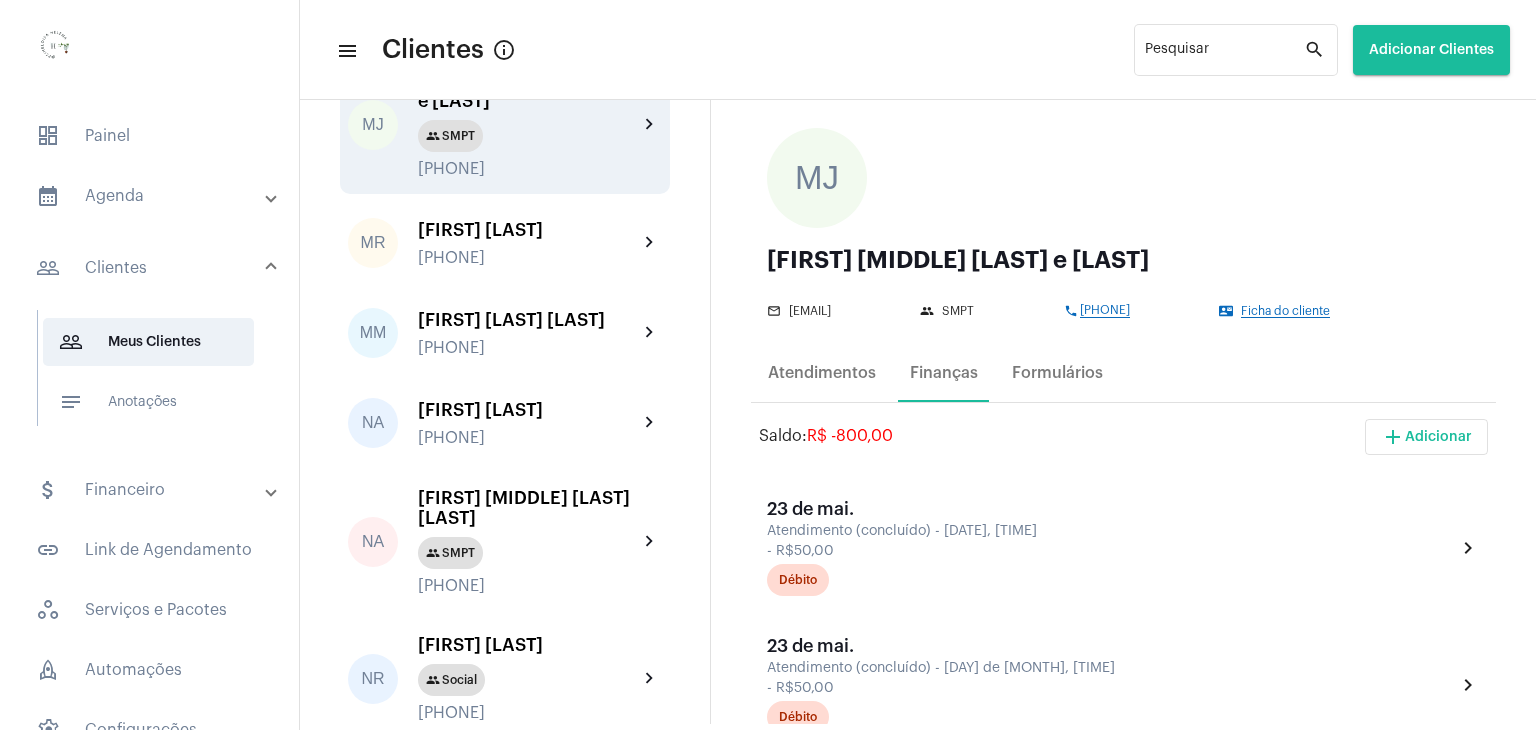 scroll, scrollTop: 0, scrollLeft: 0, axis: both 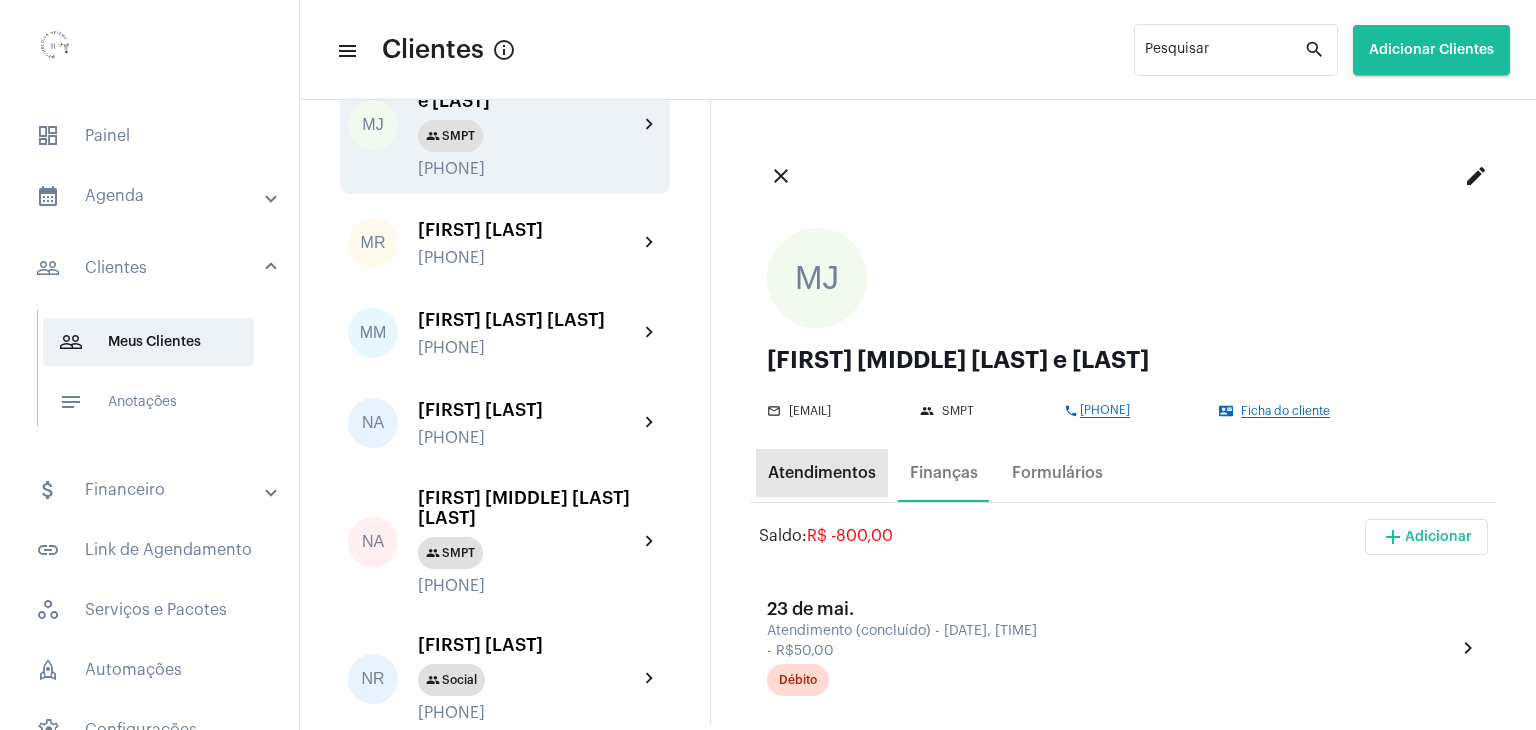 click on "Atendimentos" at bounding box center [822, 473] 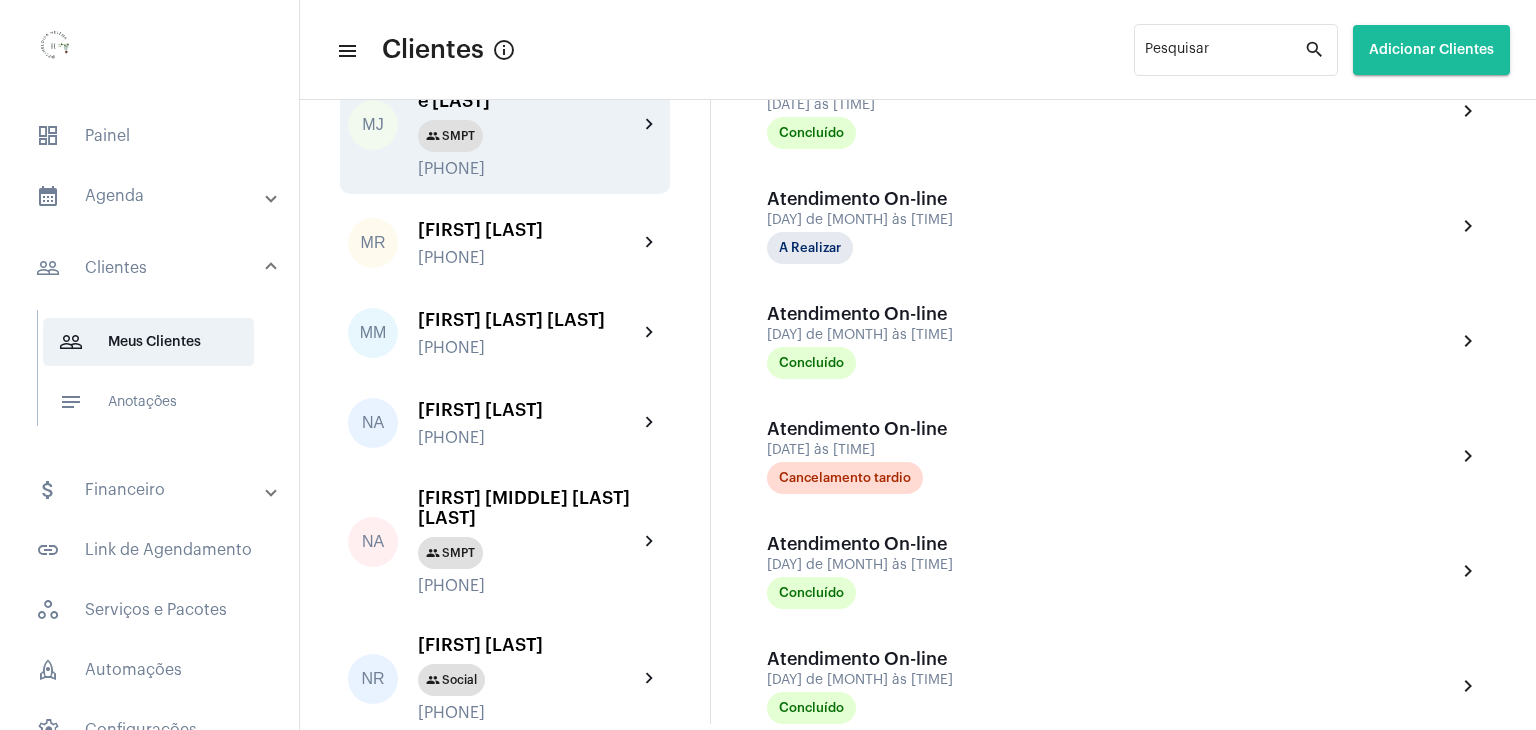 scroll, scrollTop: 1848, scrollLeft: 0, axis: vertical 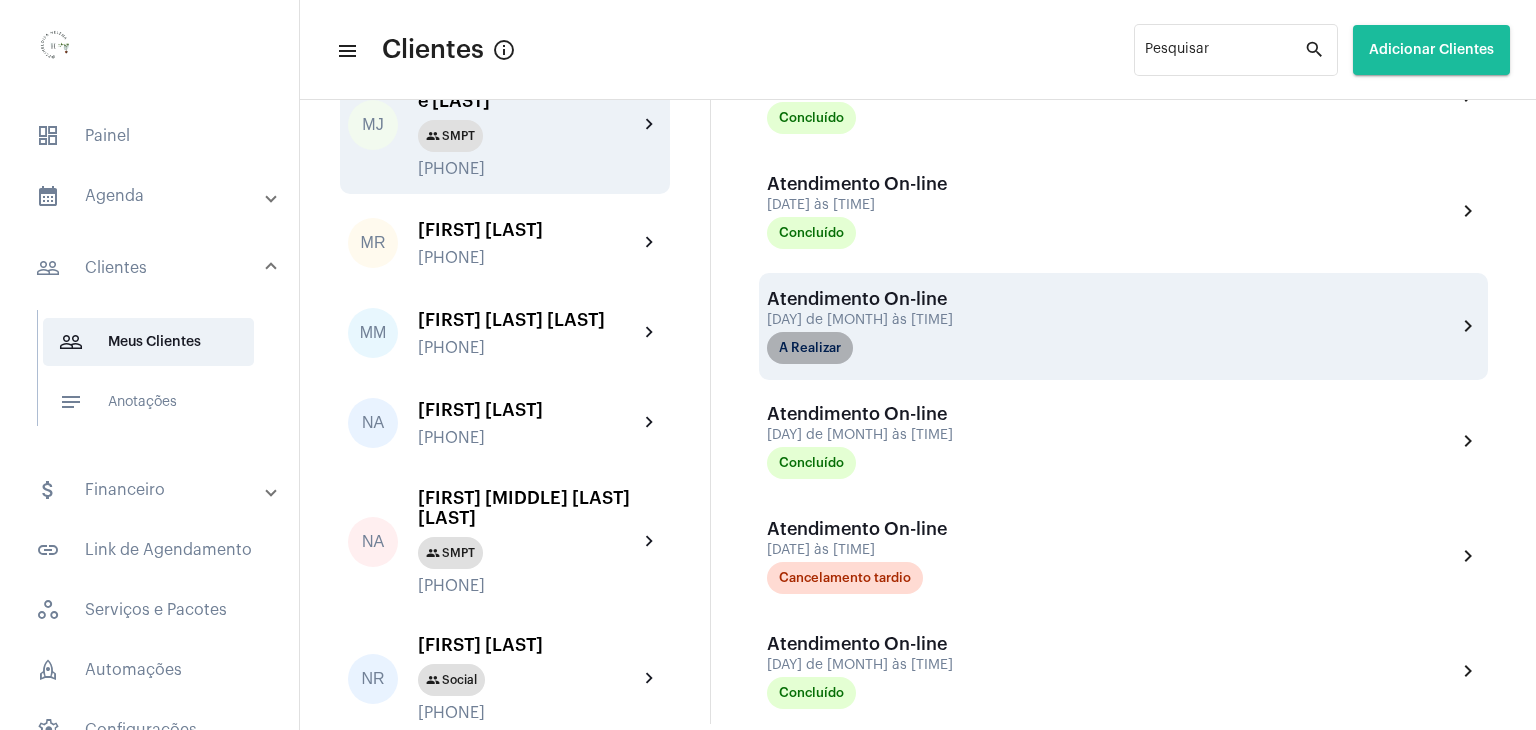 click on "A Realizar" at bounding box center [810, 348] 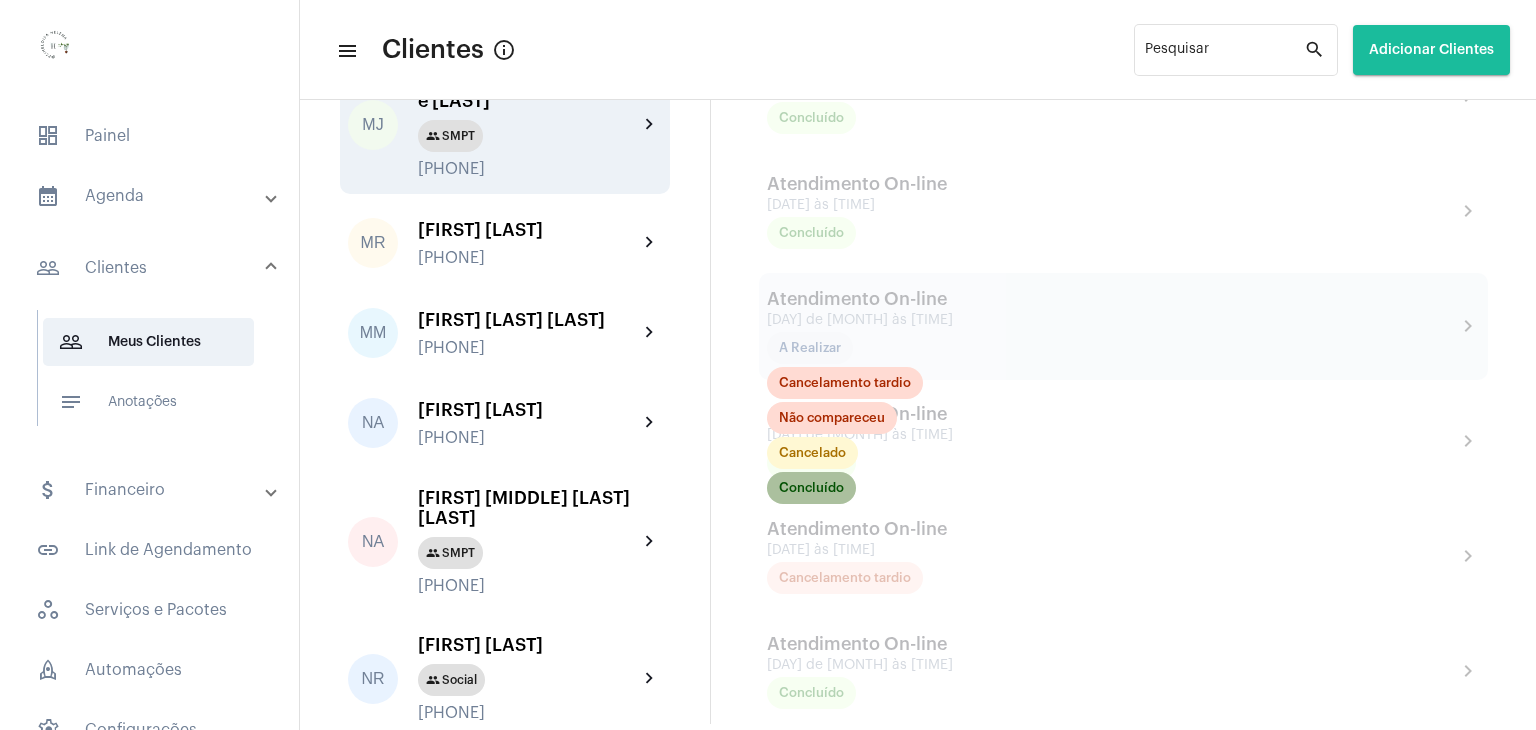 click on "Concluído" 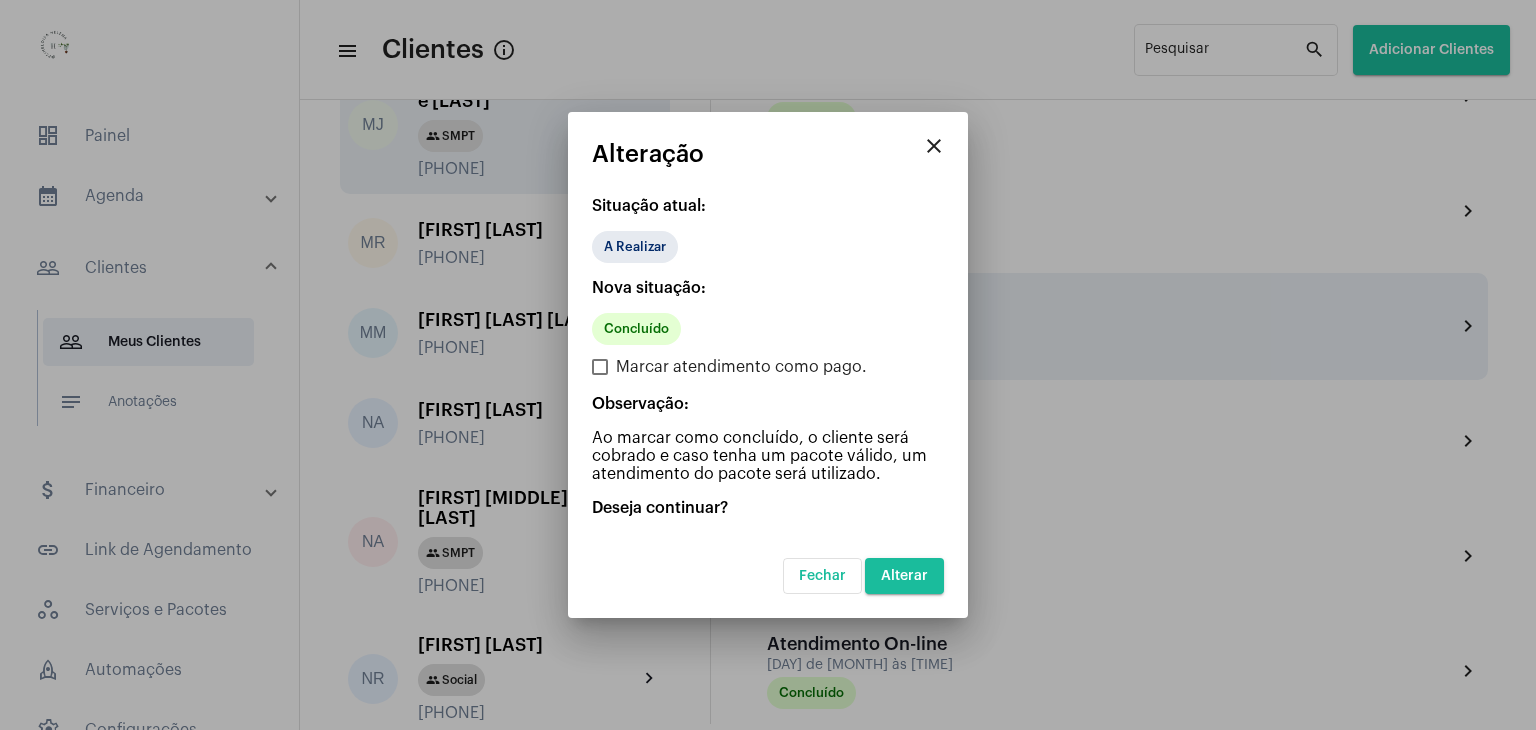 click on "Alterar" at bounding box center (904, 576) 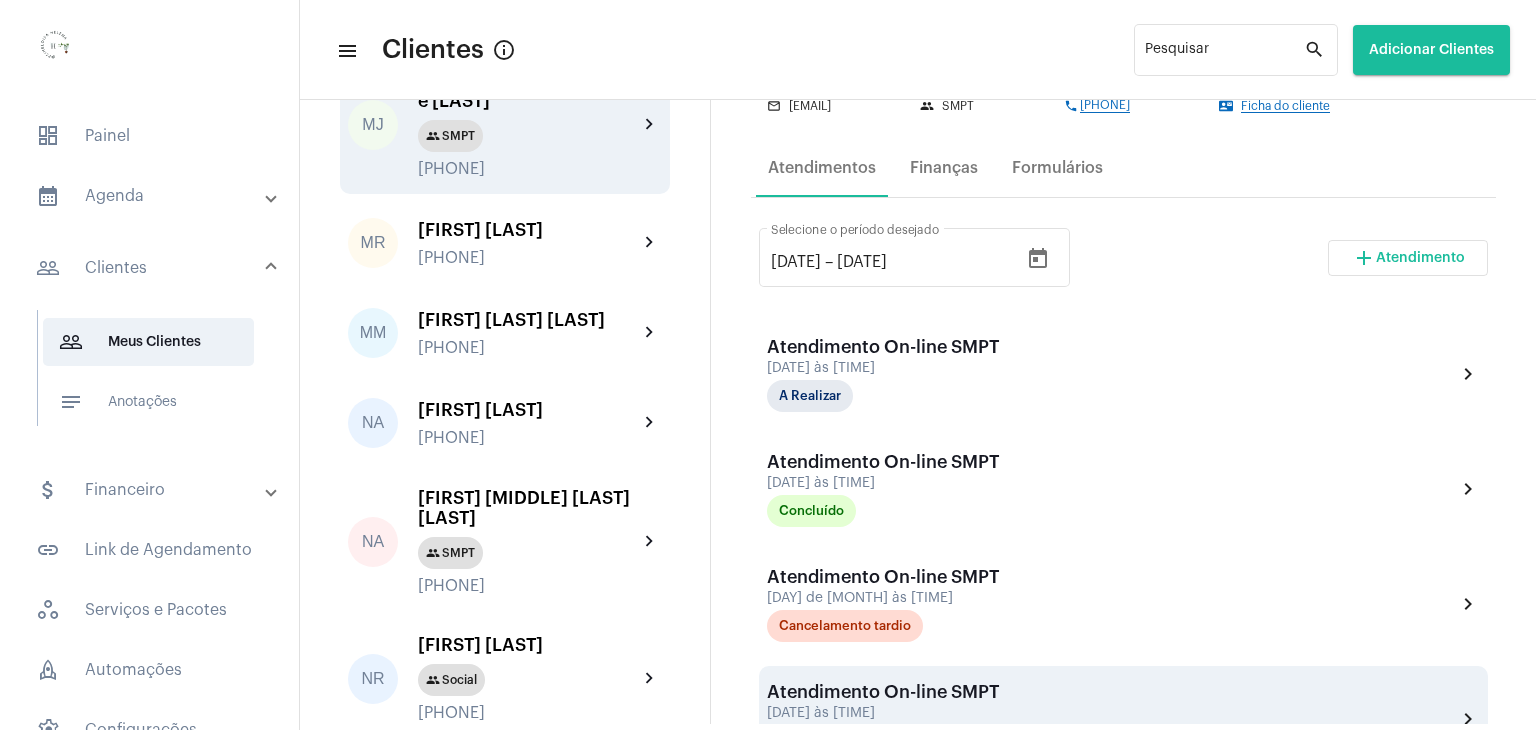 scroll, scrollTop: 248, scrollLeft: 0, axis: vertical 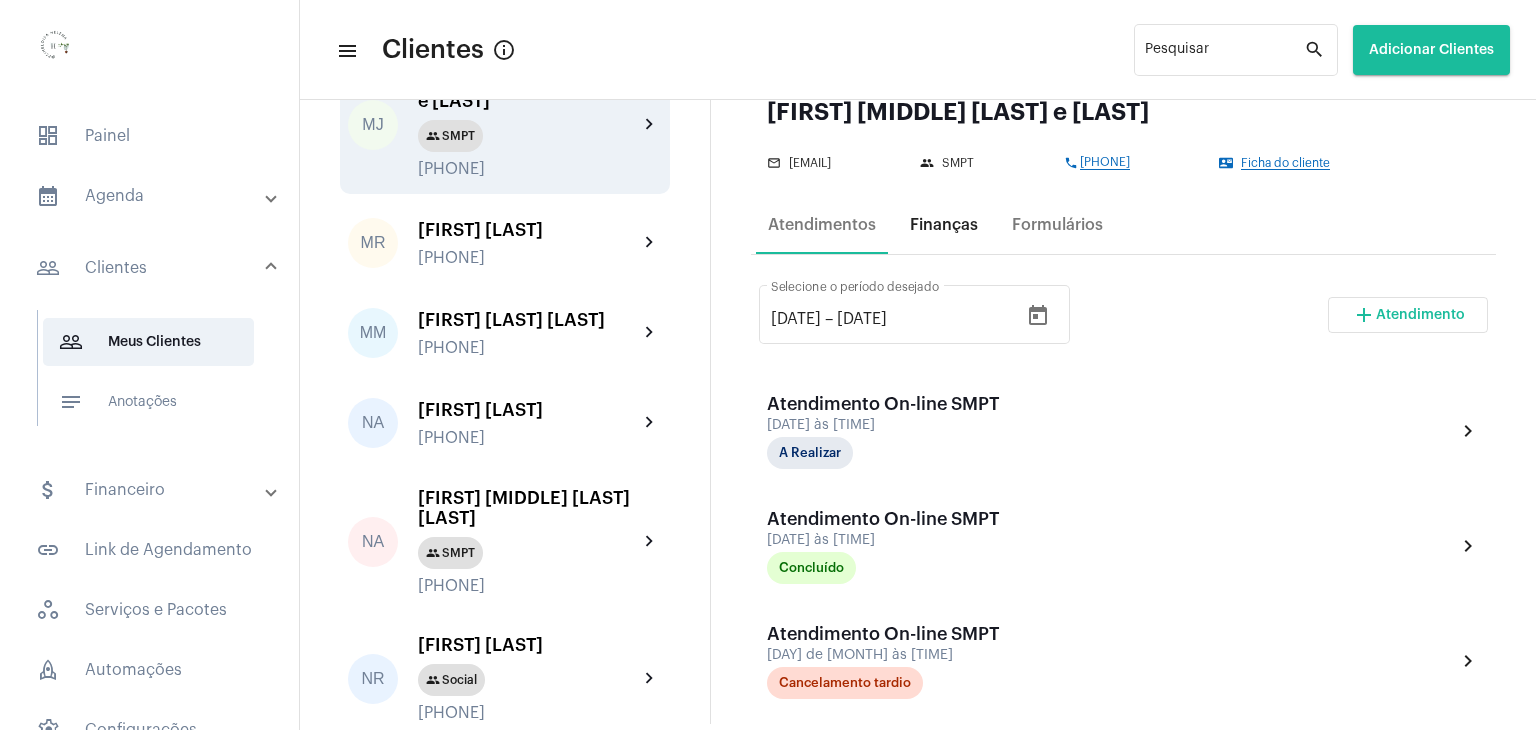 click on "Finanças" at bounding box center (944, 225) 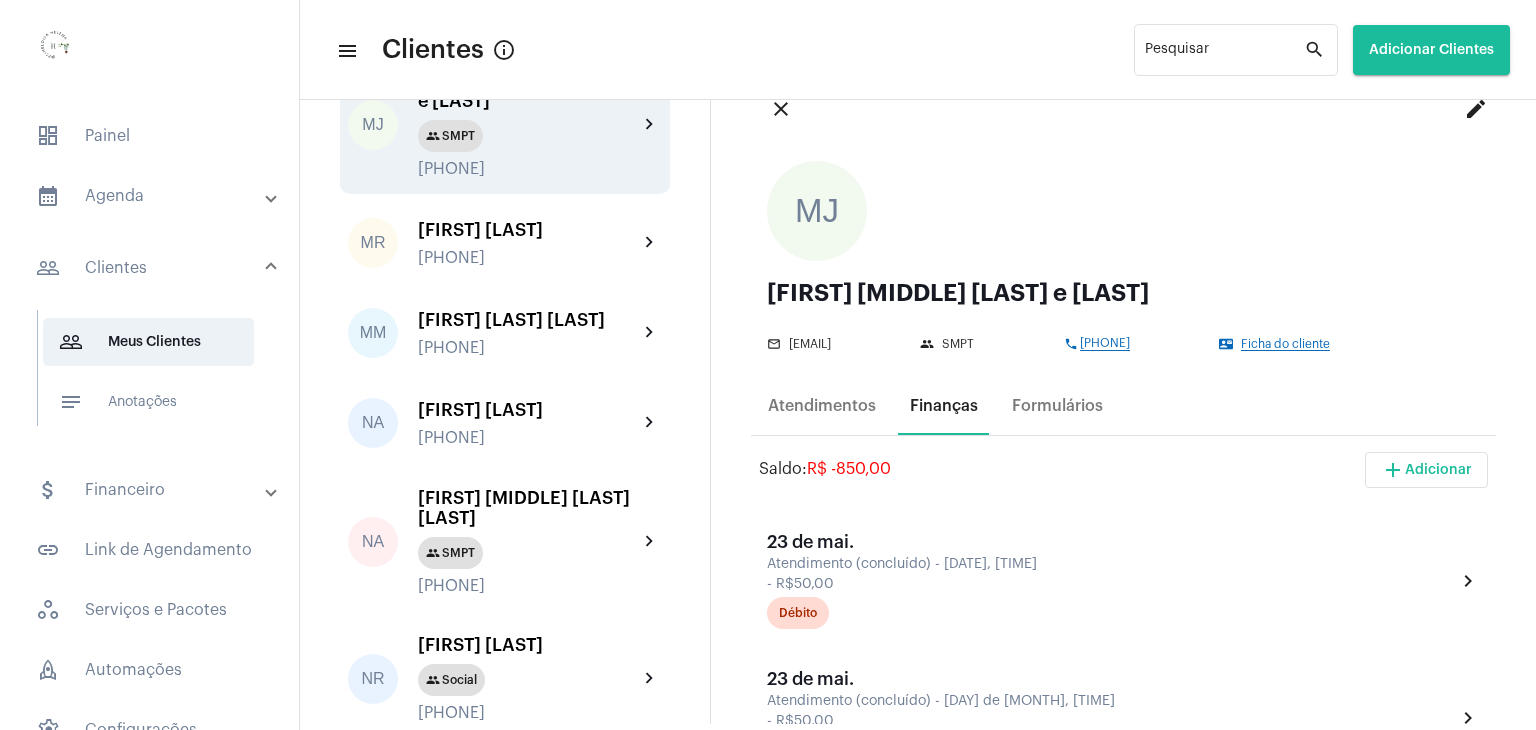scroll, scrollTop: 100, scrollLeft: 0, axis: vertical 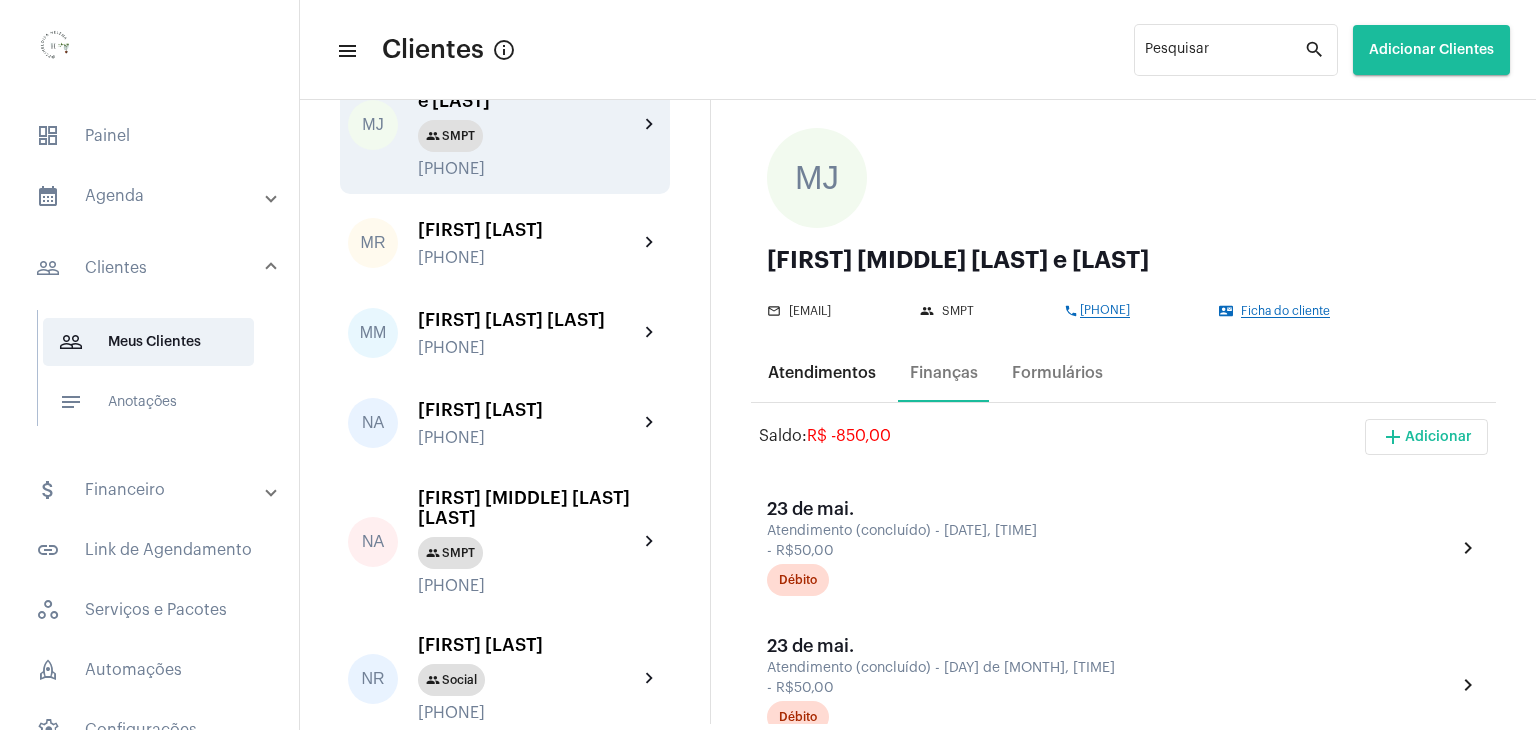 click on "Atendimentos" at bounding box center (822, 373) 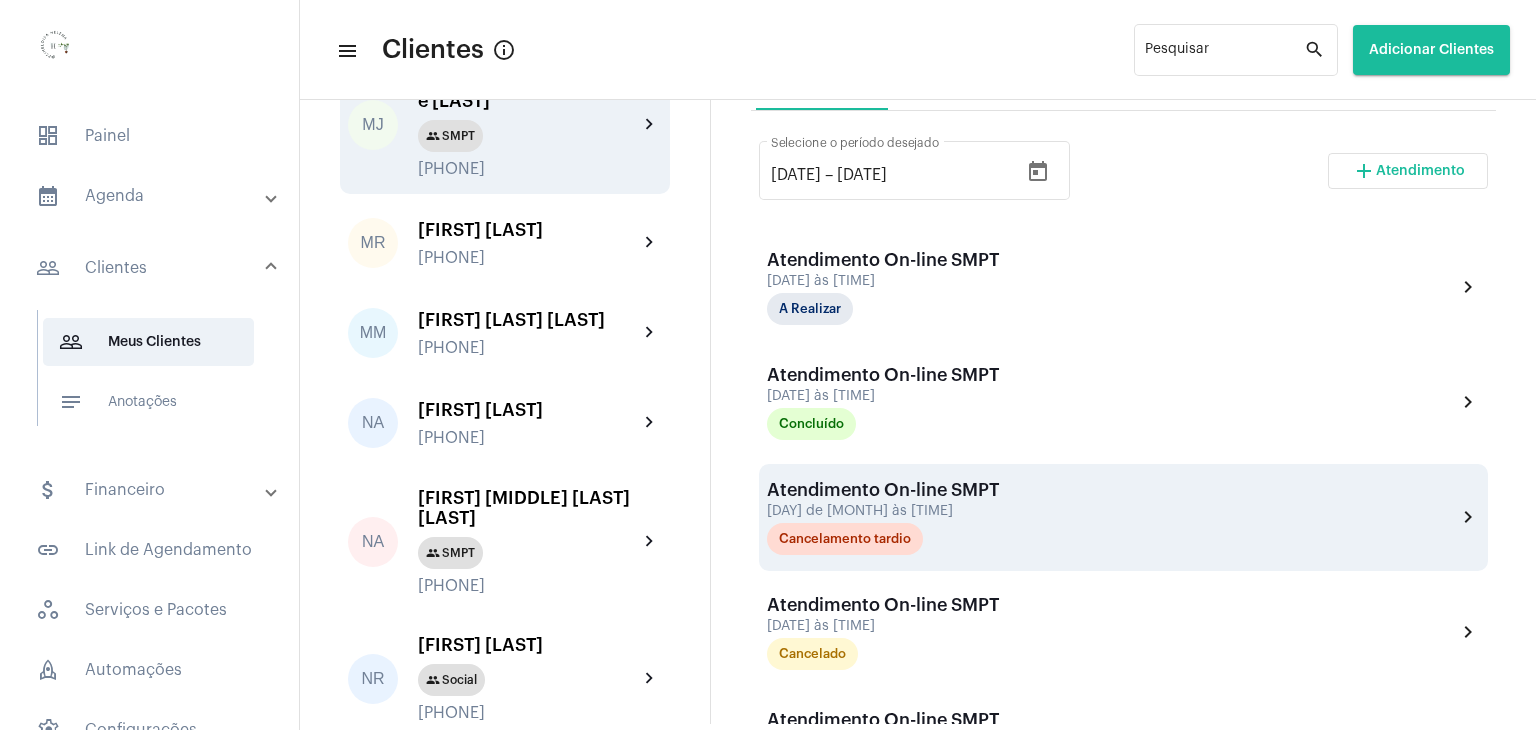 scroll, scrollTop: 348, scrollLeft: 0, axis: vertical 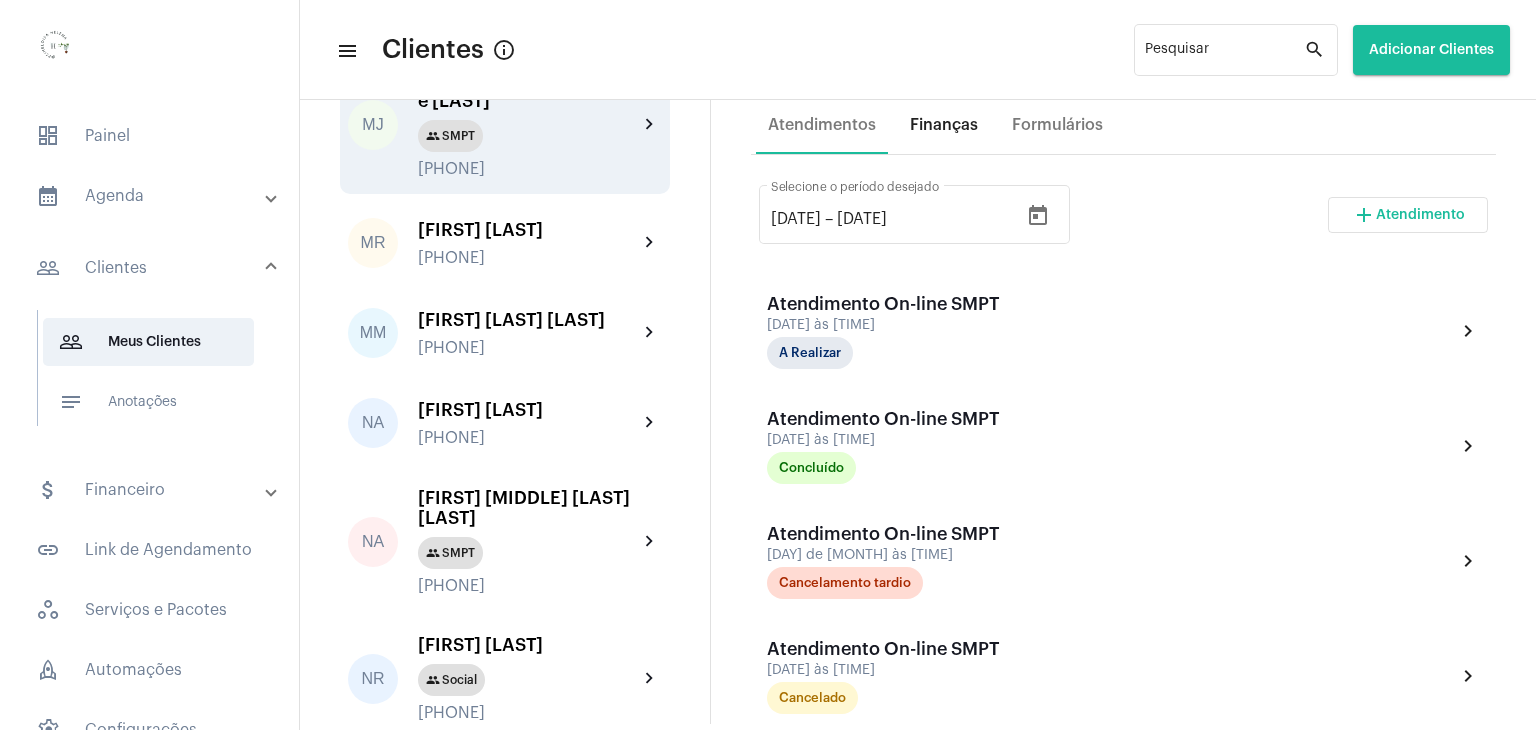 click on "Finanças" at bounding box center (944, 125) 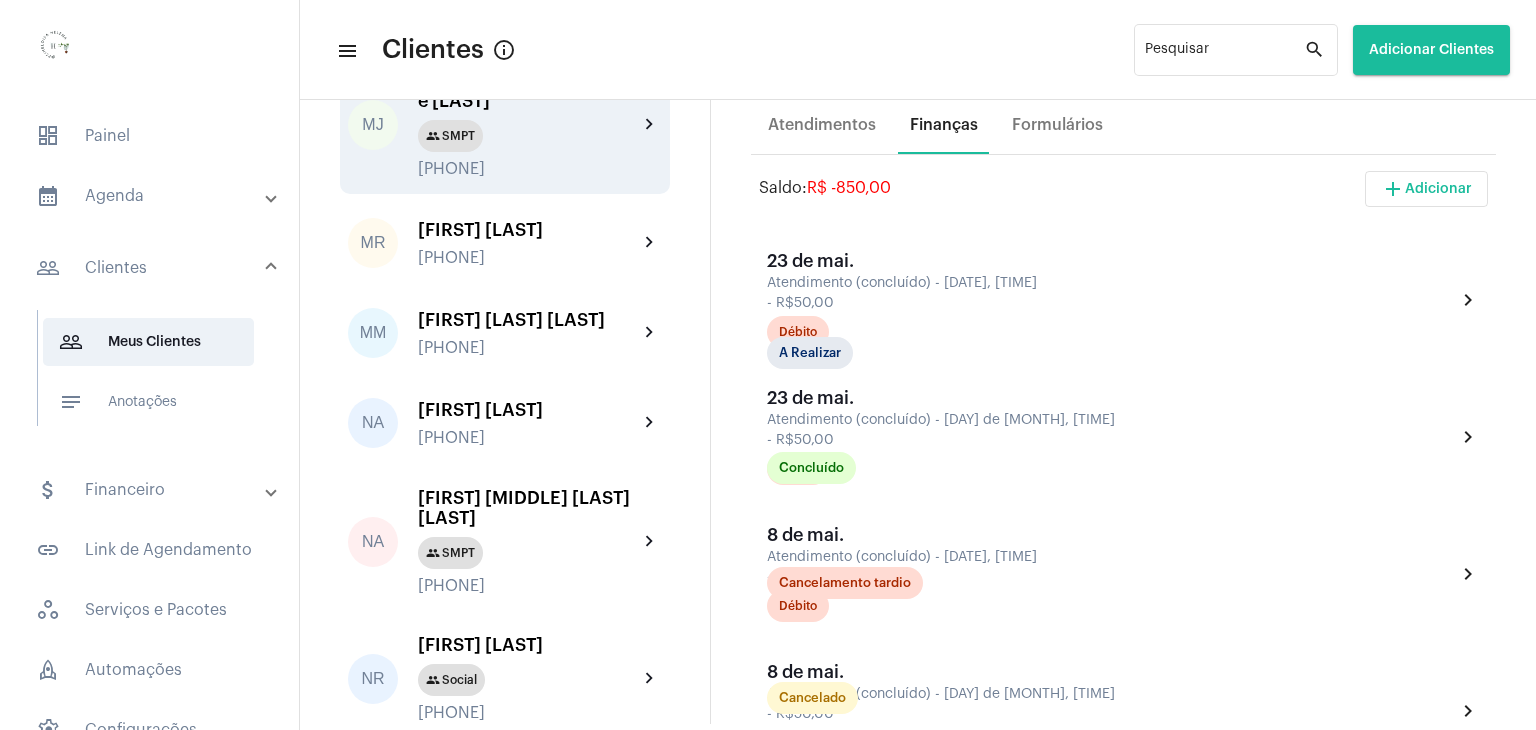 scroll, scrollTop: 0, scrollLeft: 0, axis: both 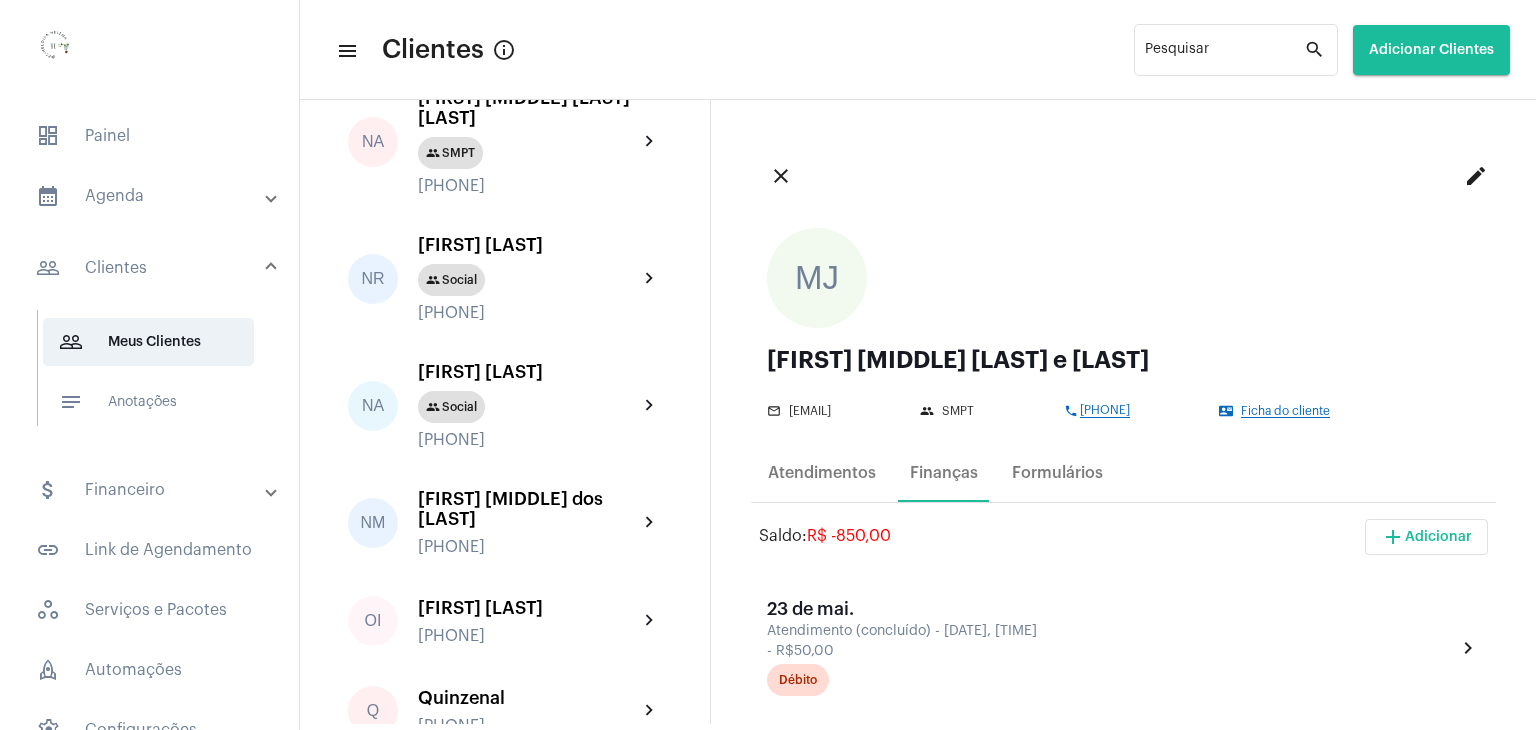 click on "MJ" 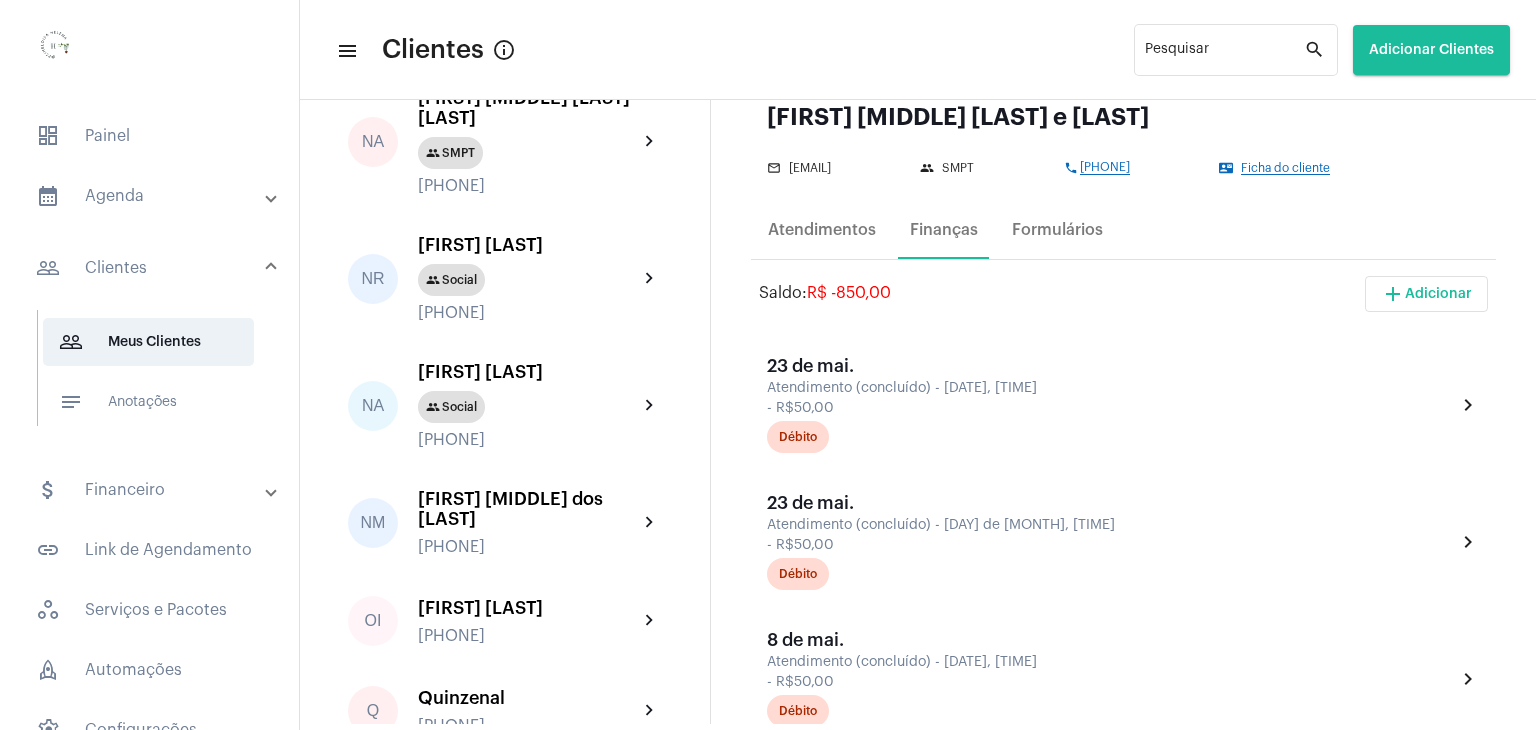 scroll, scrollTop: 100, scrollLeft: 0, axis: vertical 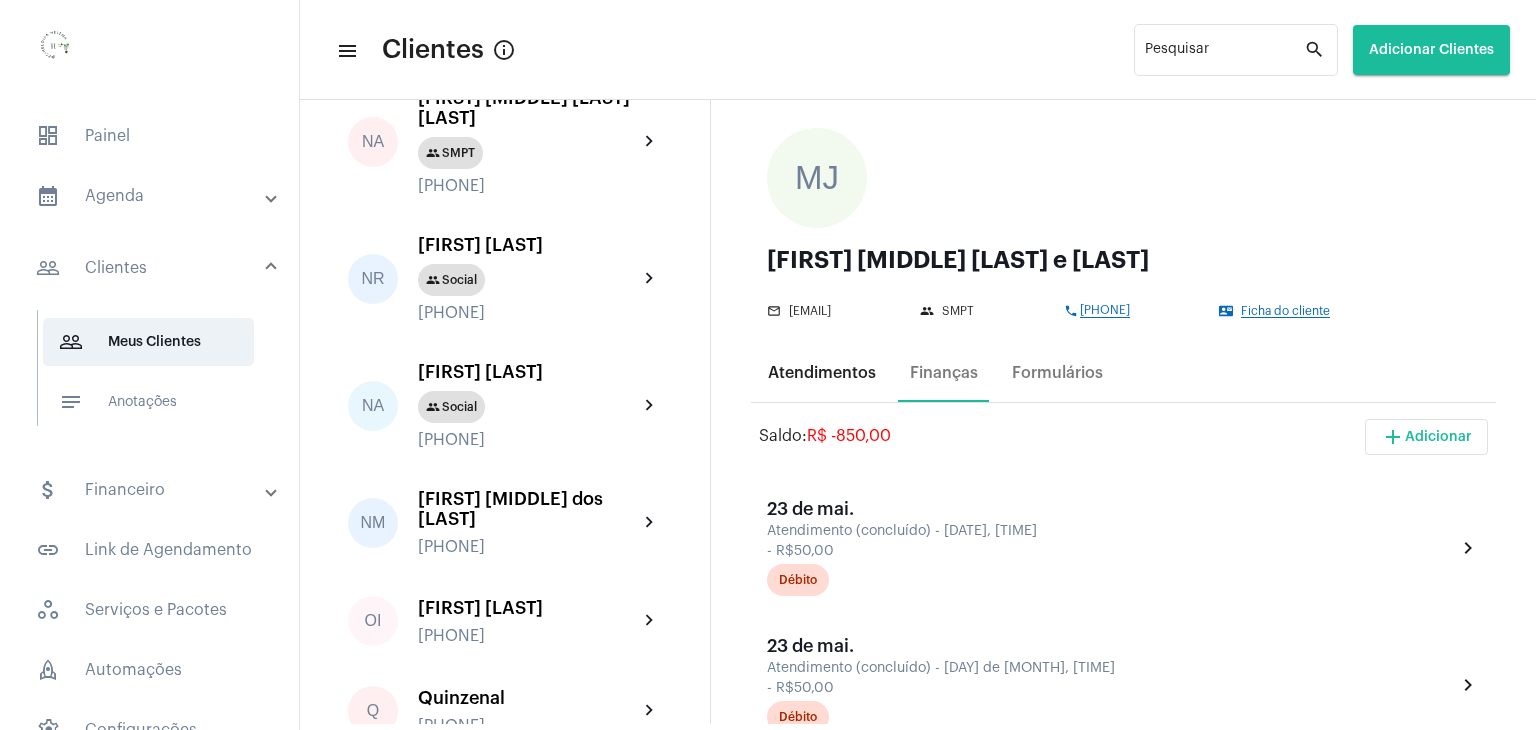 click on "Atendimentos" at bounding box center [822, 373] 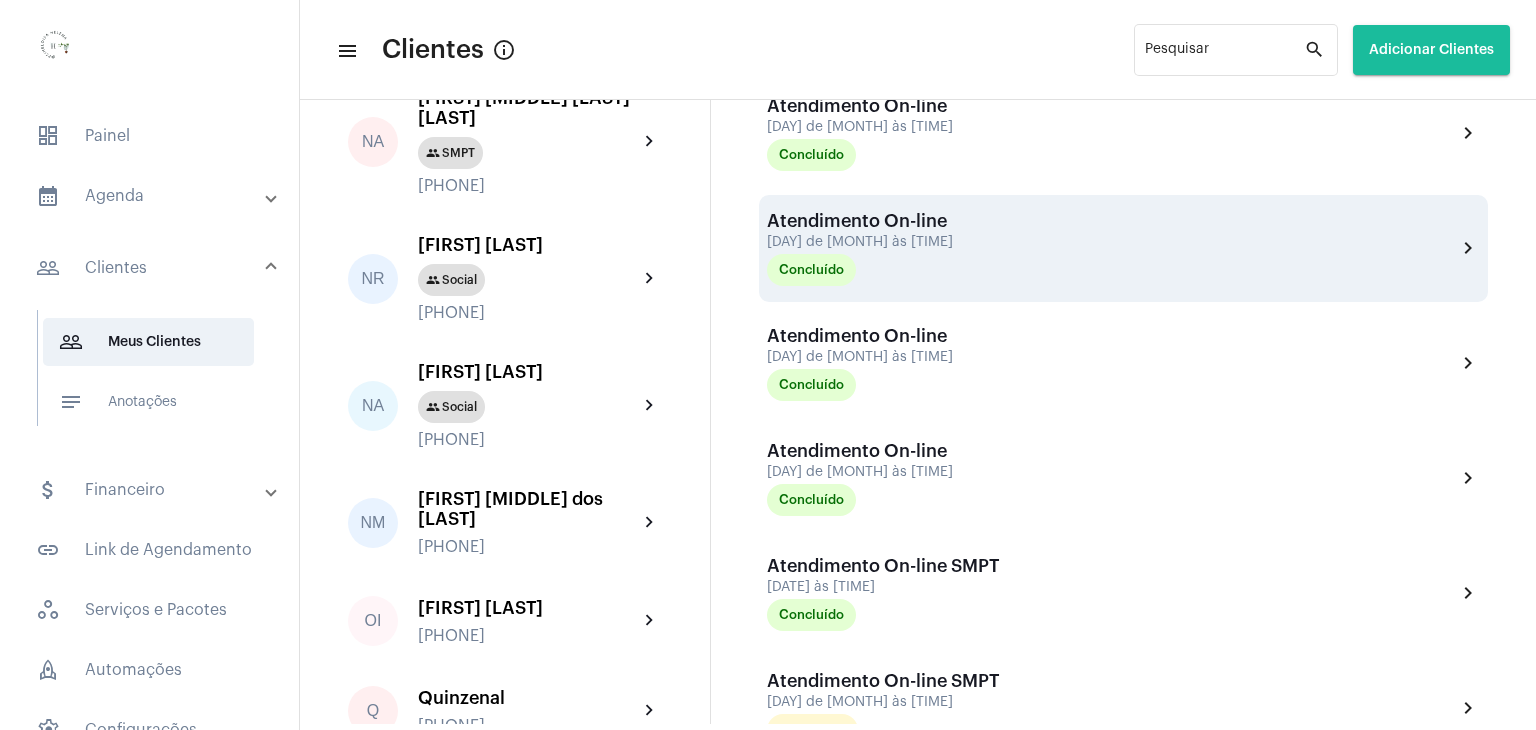 scroll, scrollTop: 2948, scrollLeft: 0, axis: vertical 